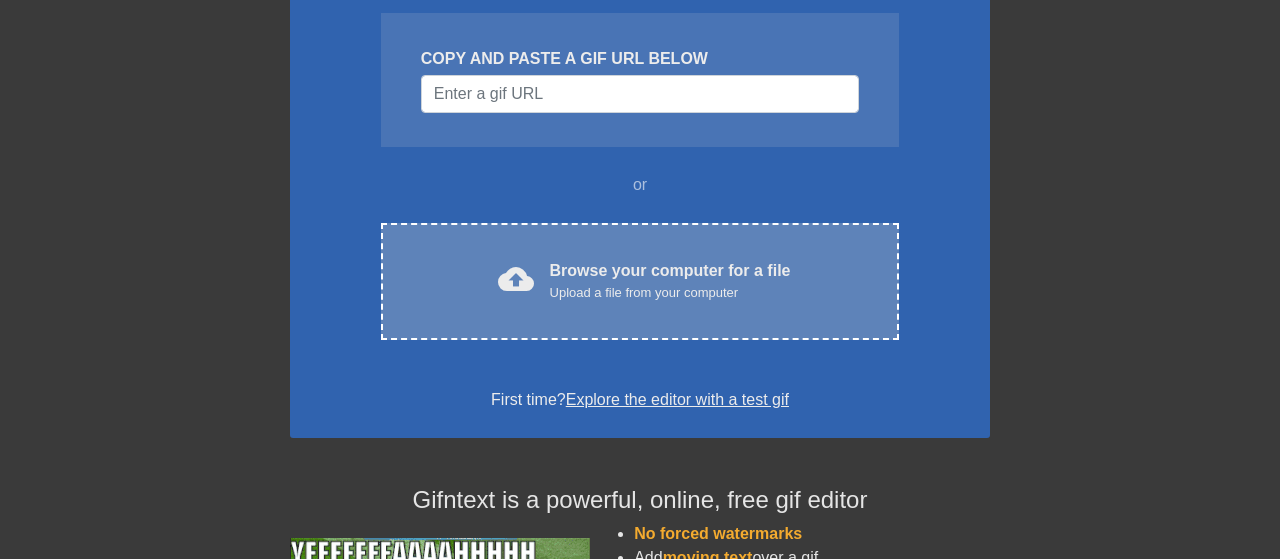 scroll, scrollTop: 208, scrollLeft: 0, axis: vertical 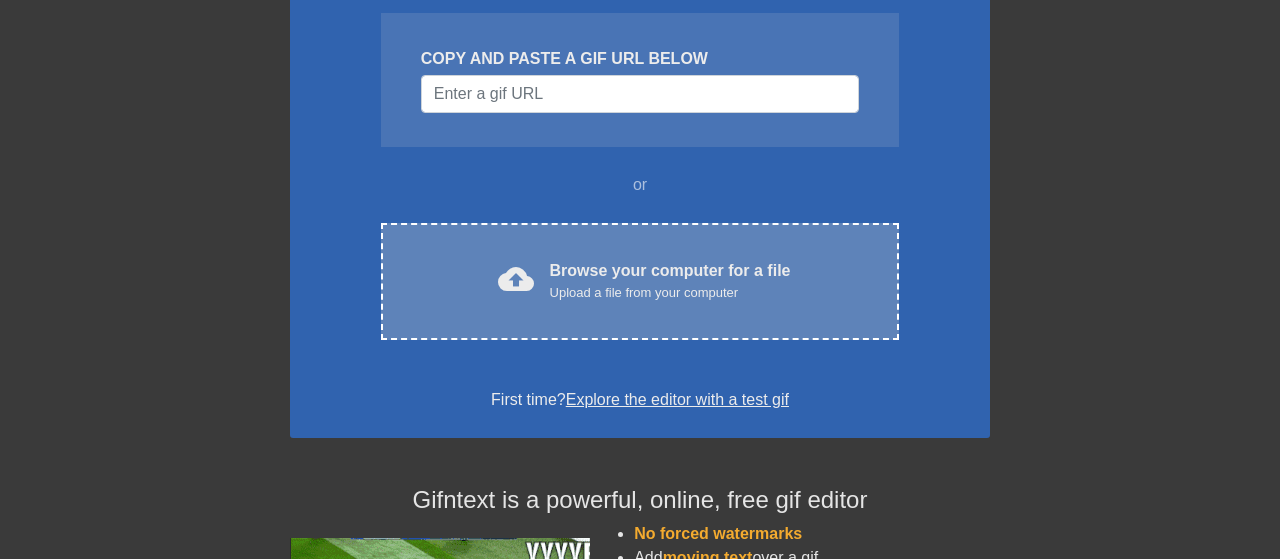 click on "Browse your computer for a file Upload a file from your computer" at bounding box center [670, 281] 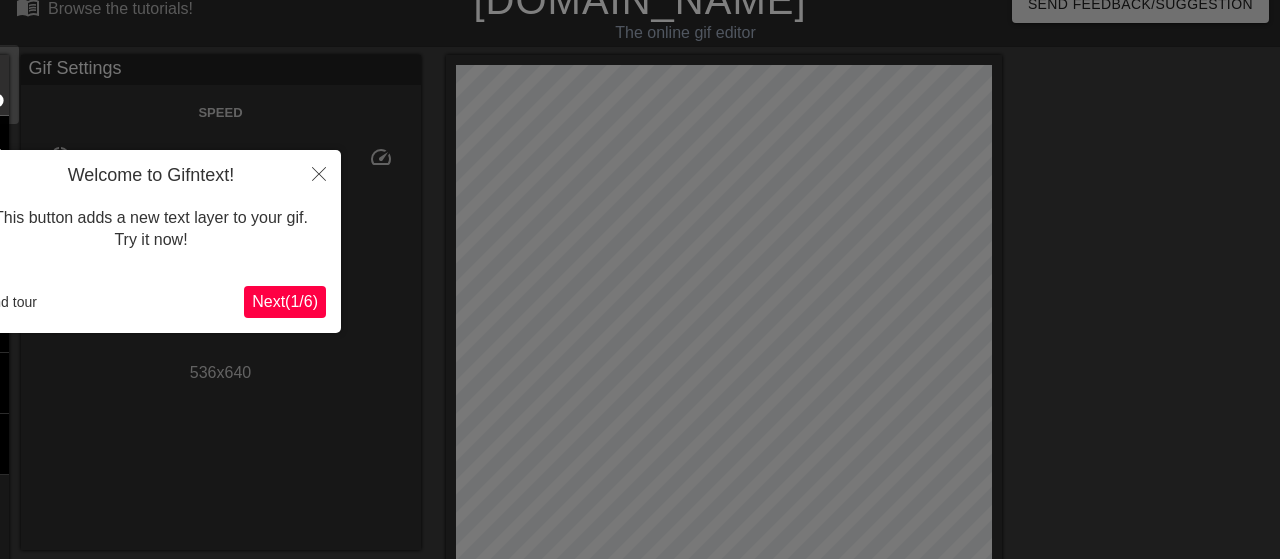 scroll, scrollTop: 49, scrollLeft: 0, axis: vertical 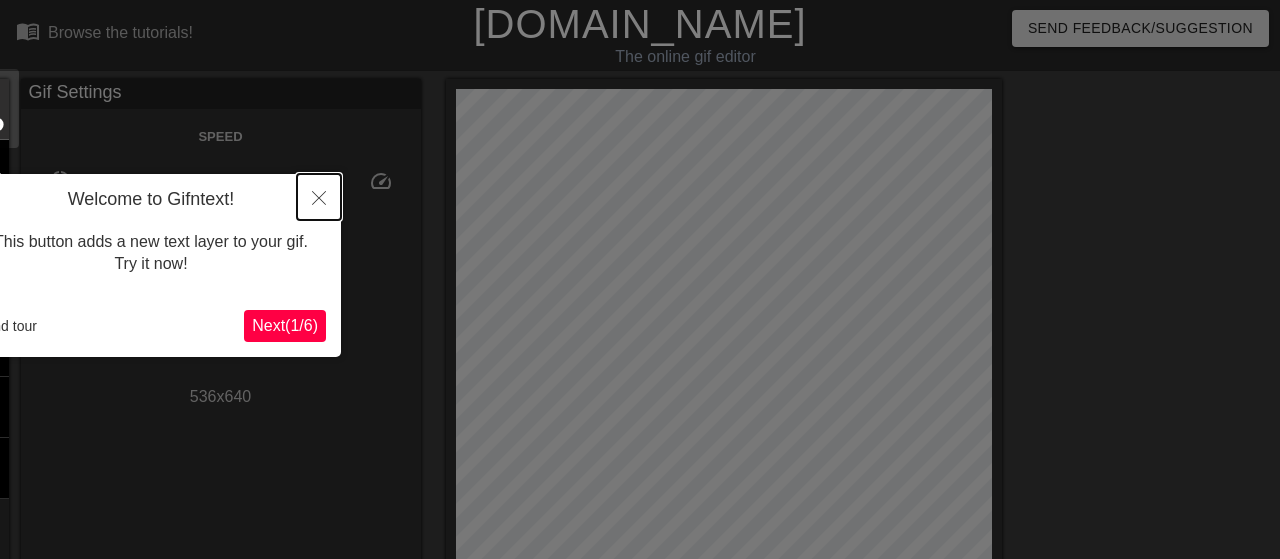 click at bounding box center [319, 197] 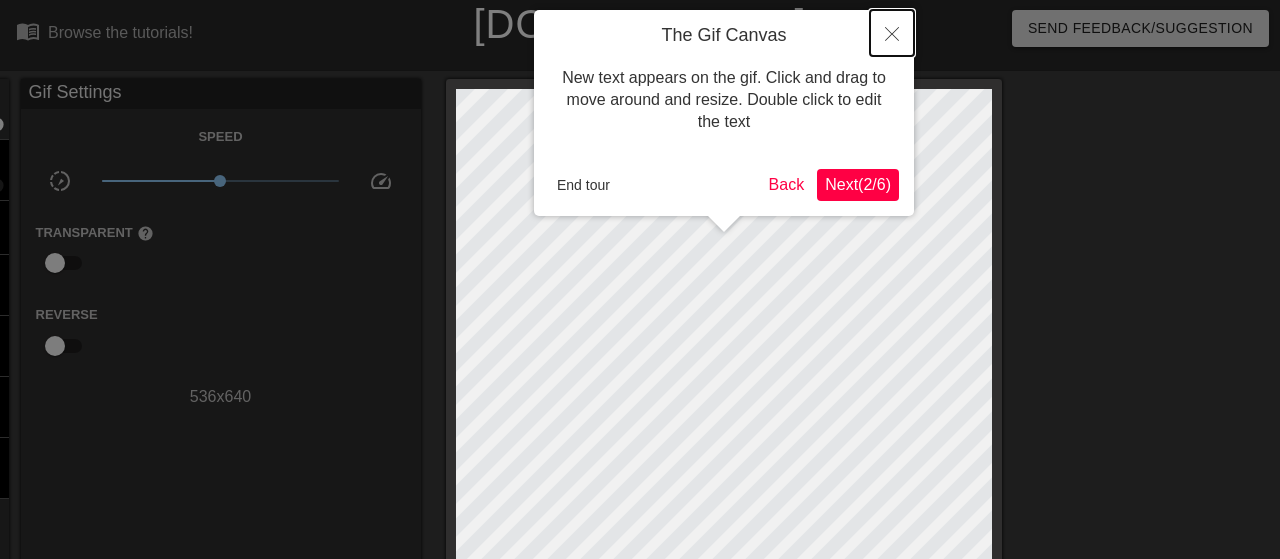 click 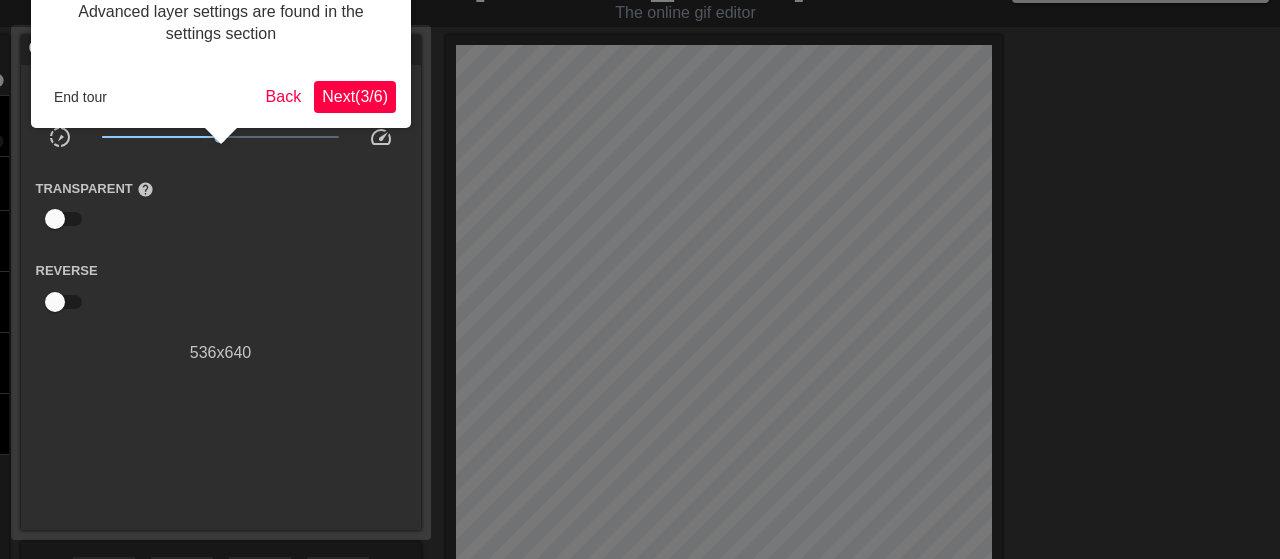scroll, scrollTop: 49, scrollLeft: 0, axis: vertical 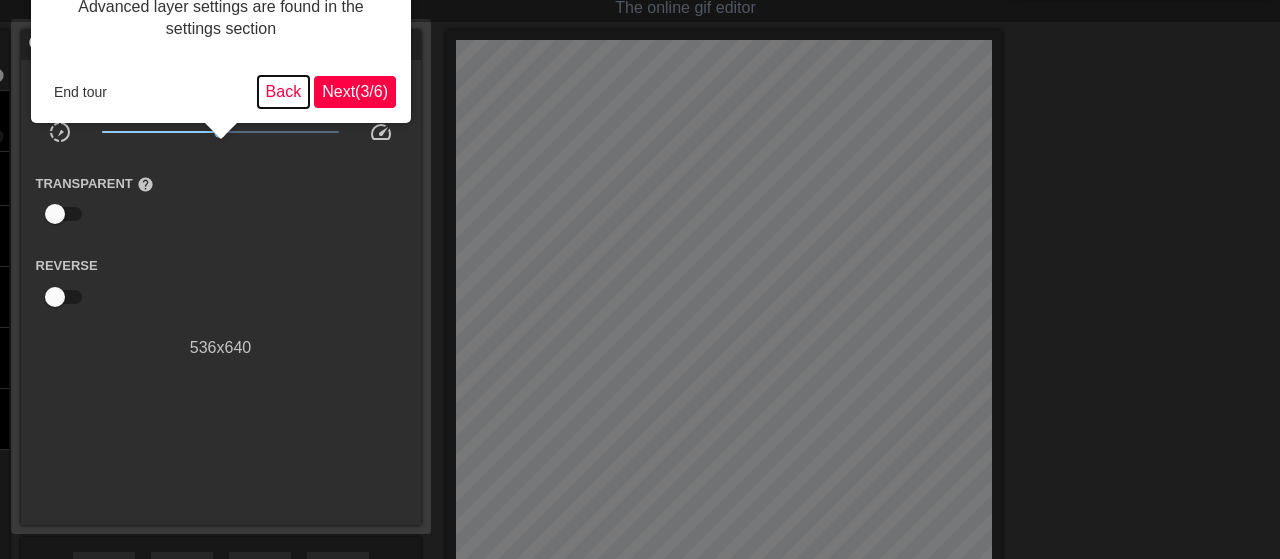 click on "Back" at bounding box center [284, 92] 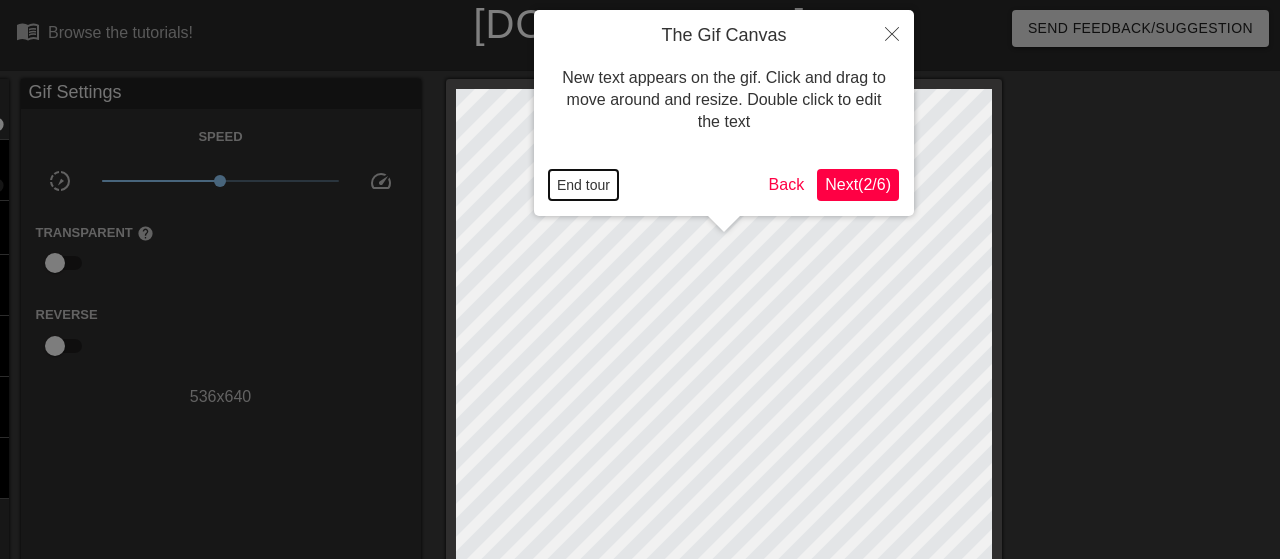 click on "End tour" at bounding box center (583, 185) 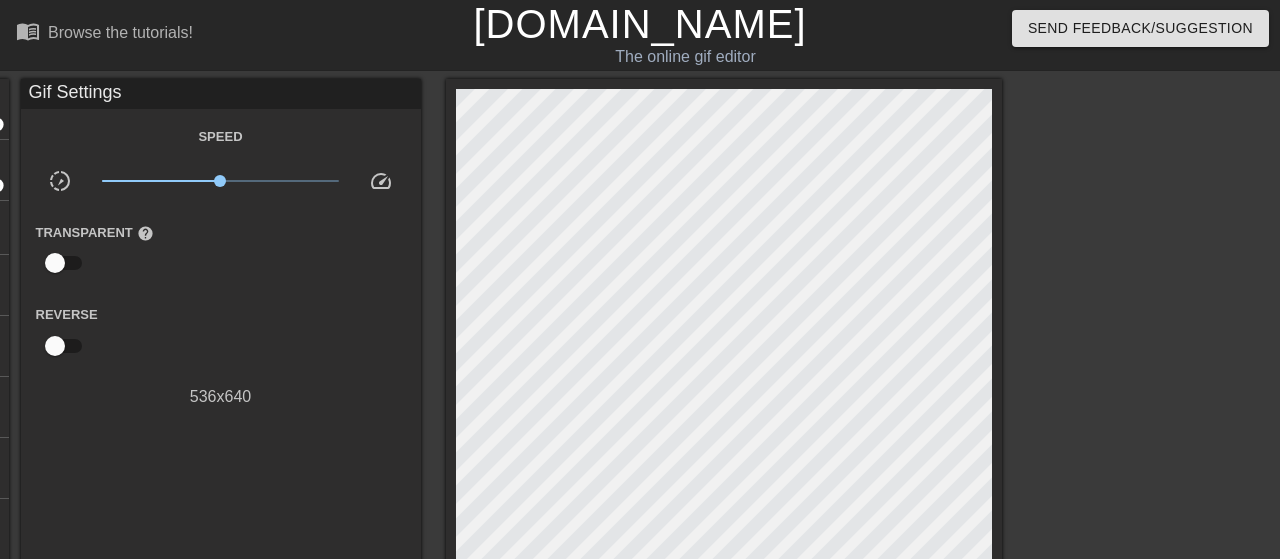 scroll, scrollTop: 104, scrollLeft: 0, axis: vertical 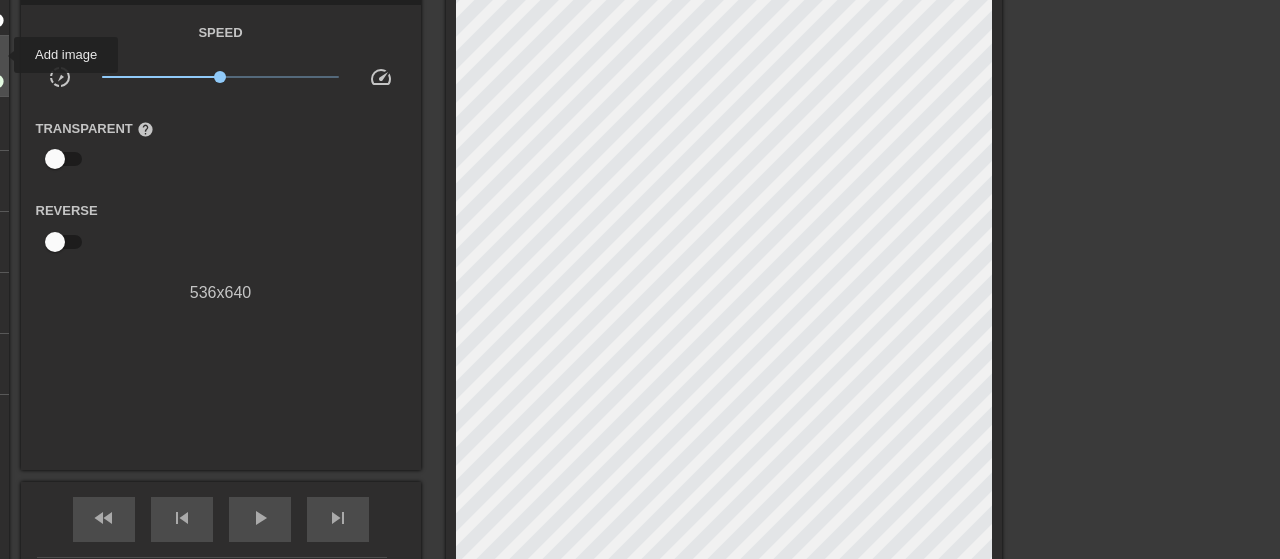 click on "image add_circle" at bounding box center [-18, 66] 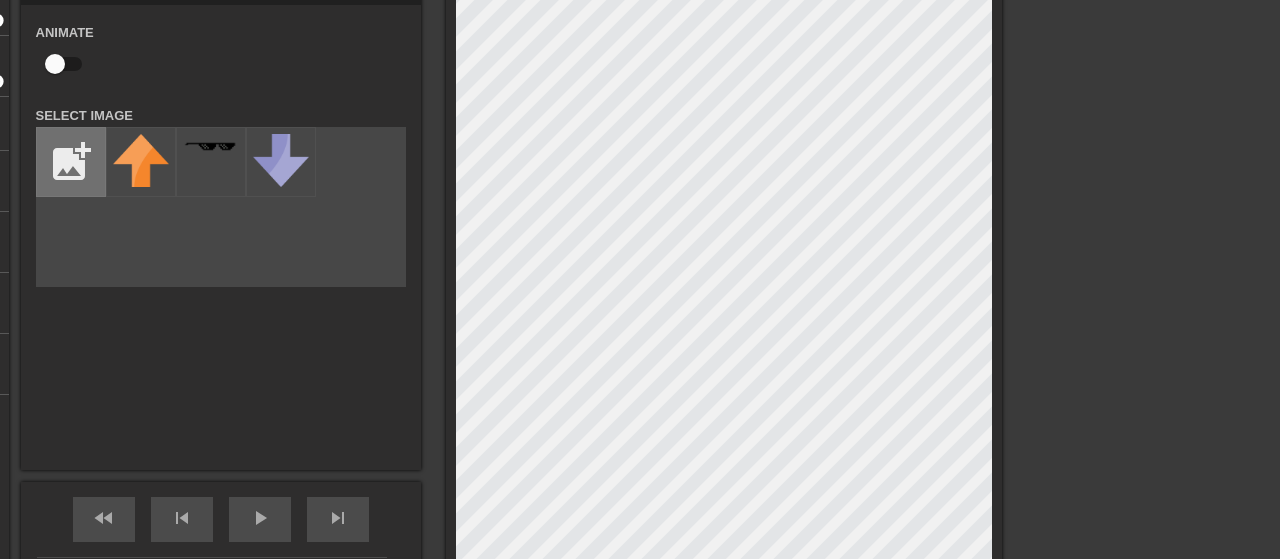 click at bounding box center [71, 162] 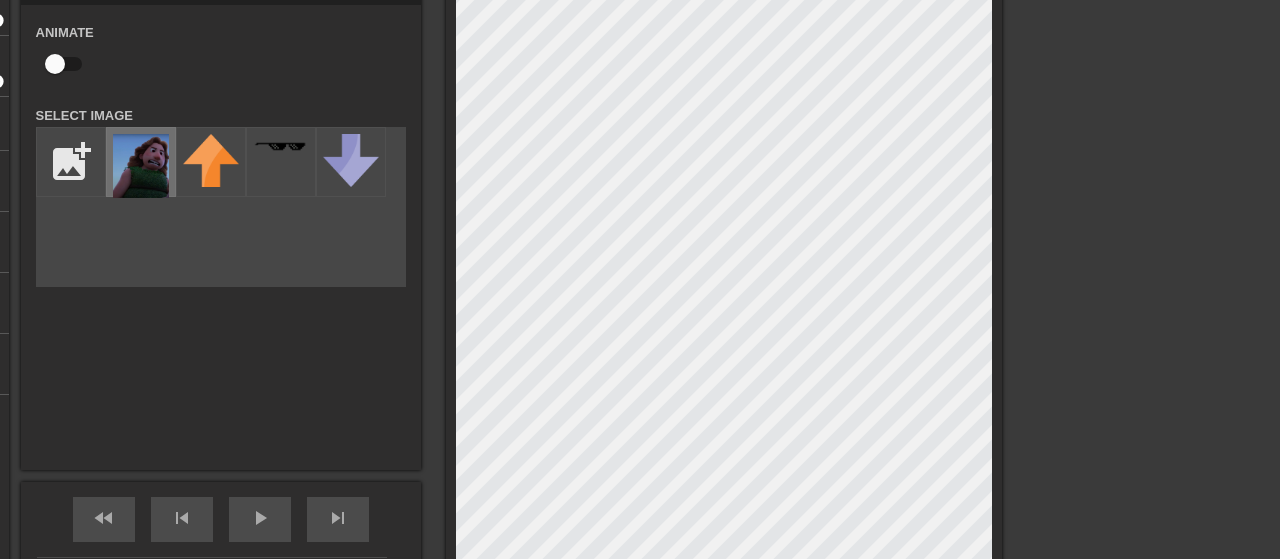 click at bounding box center [141, 166] 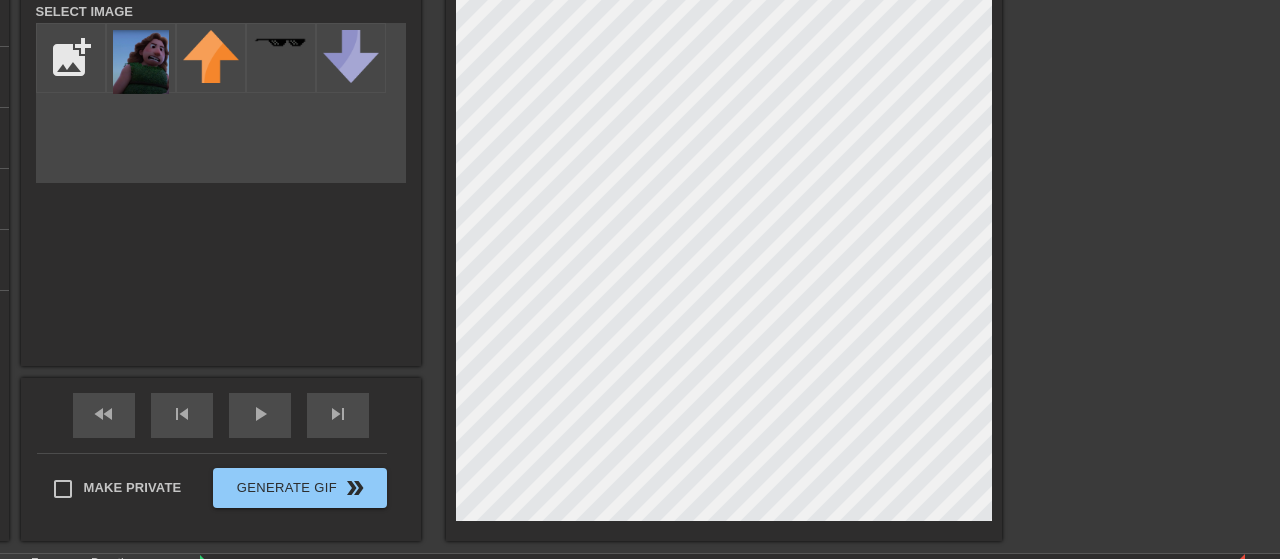 scroll, scrollTop: 312, scrollLeft: 0, axis: vertical 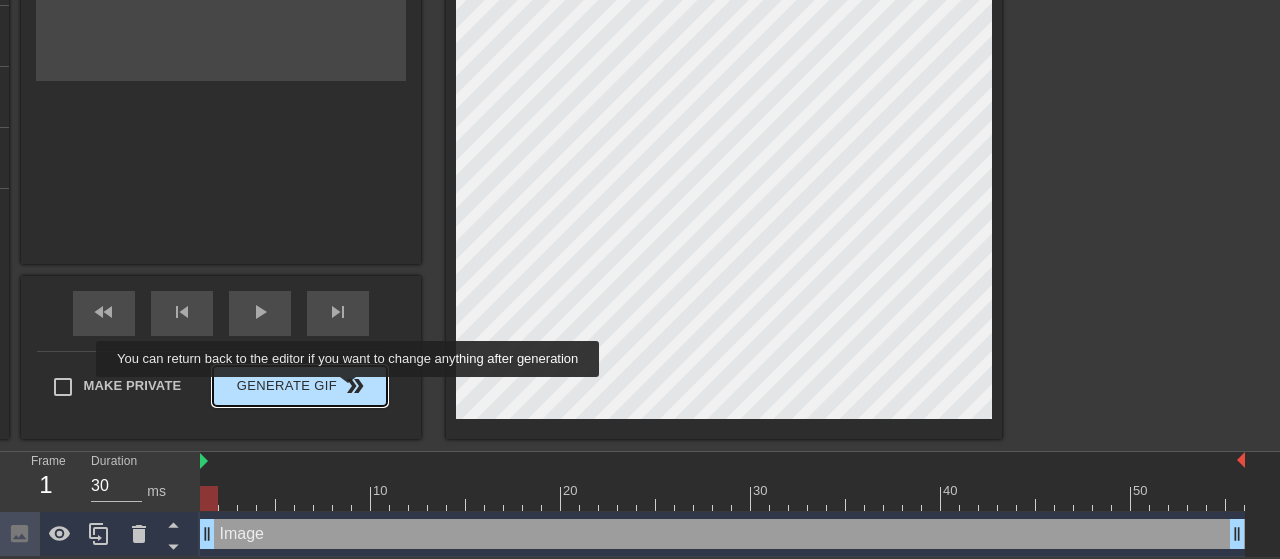 click on "double_arrow" at bounding box center [355, 386] 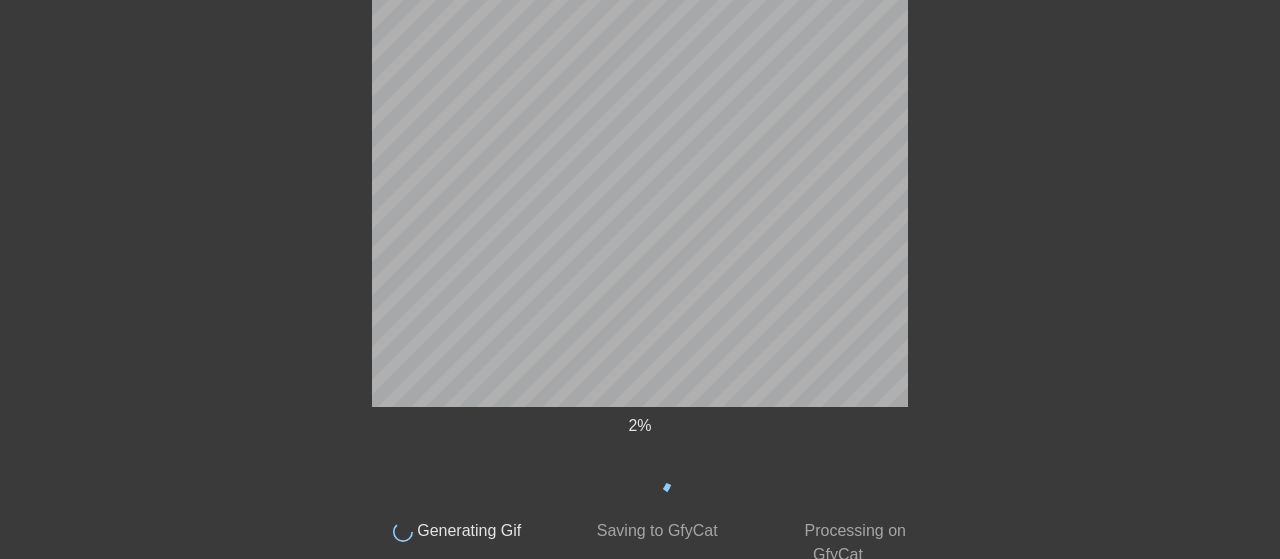 scroll, scrollTop: 128, scrollLeft: 0, axis: vertical 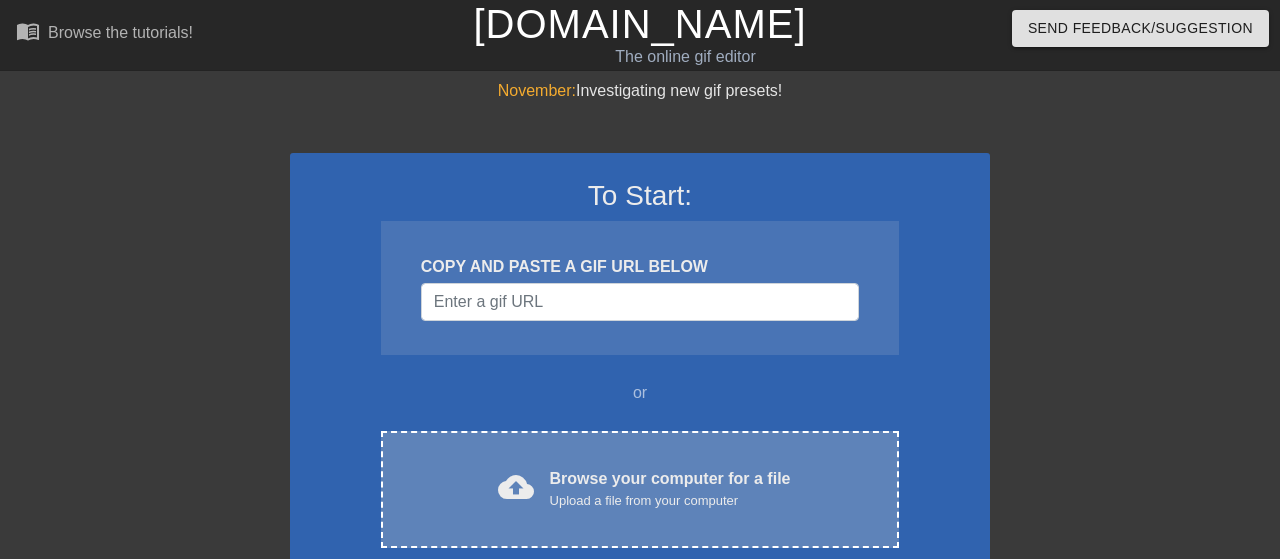 click on "cloud_upload Browse your computer for a file Upload a file from your computer Choose files" at bounding box center [640, 489] 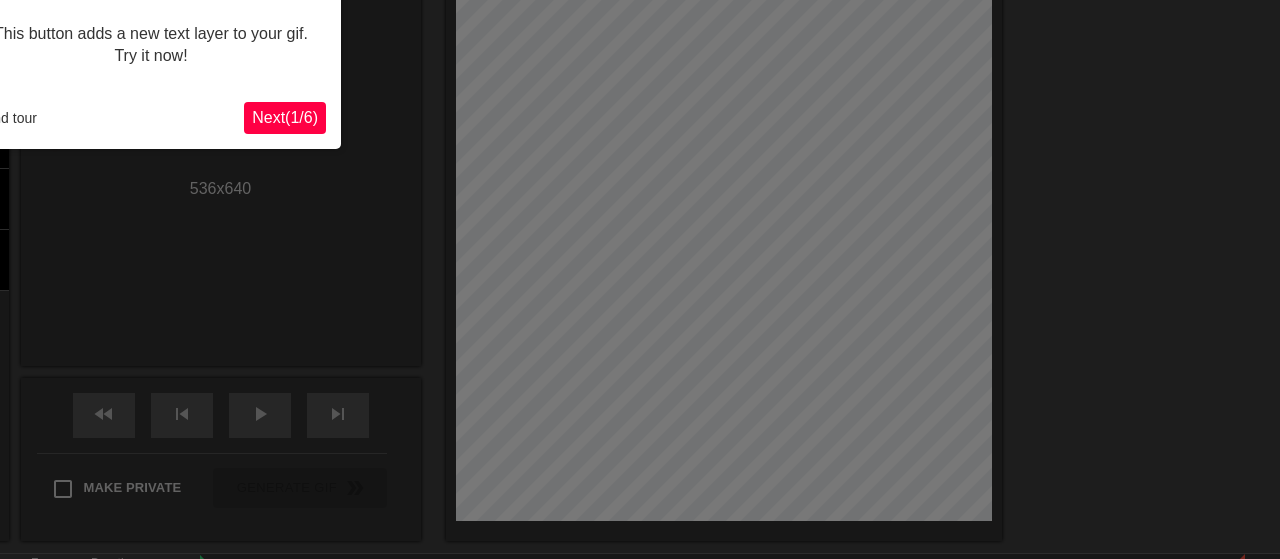 scroll, scrollTop: 49, scrollLeft: 0, axis: vertical 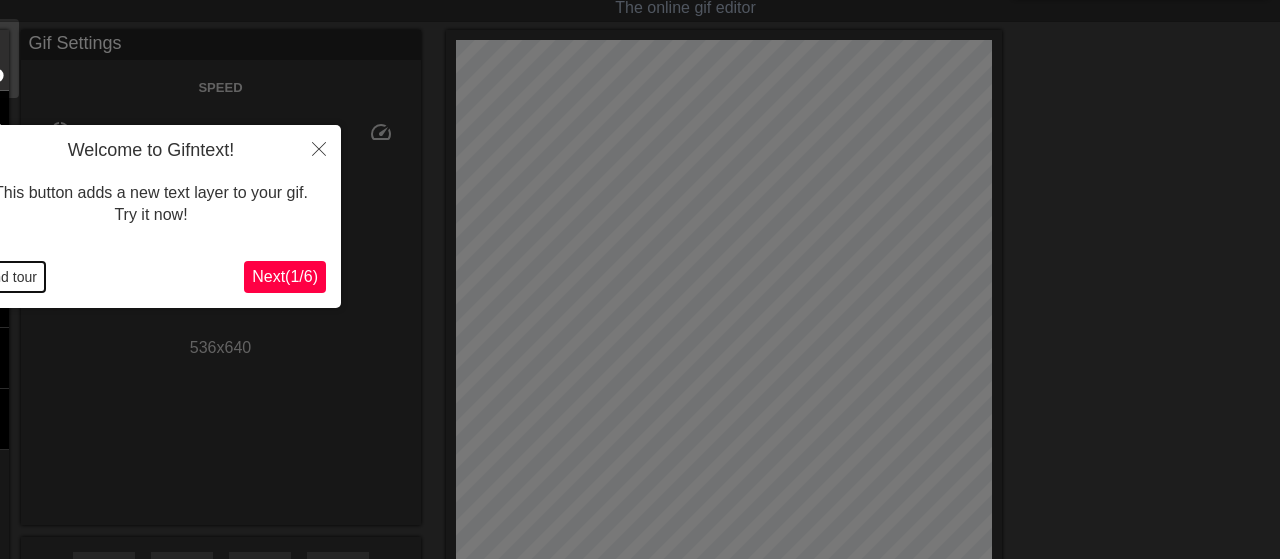 click on "End tour" at bounding box center [10, 277] 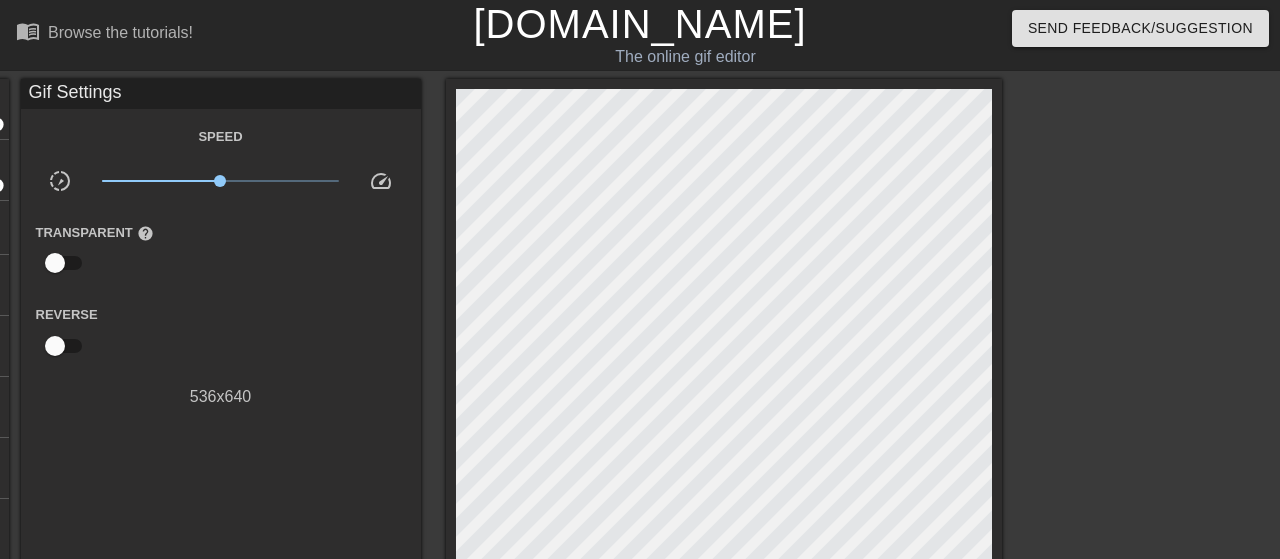 scroll, scrollTop: 104, scrollLeft: 0, axis: vertical 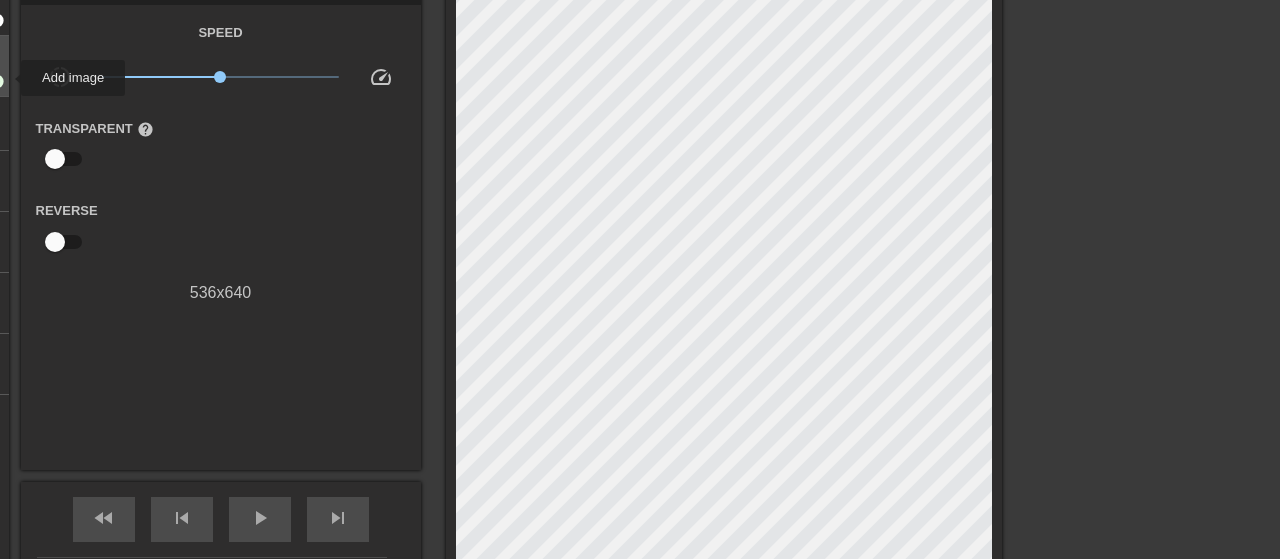 click on "image add_circle" at bounding box center [-18, 66] 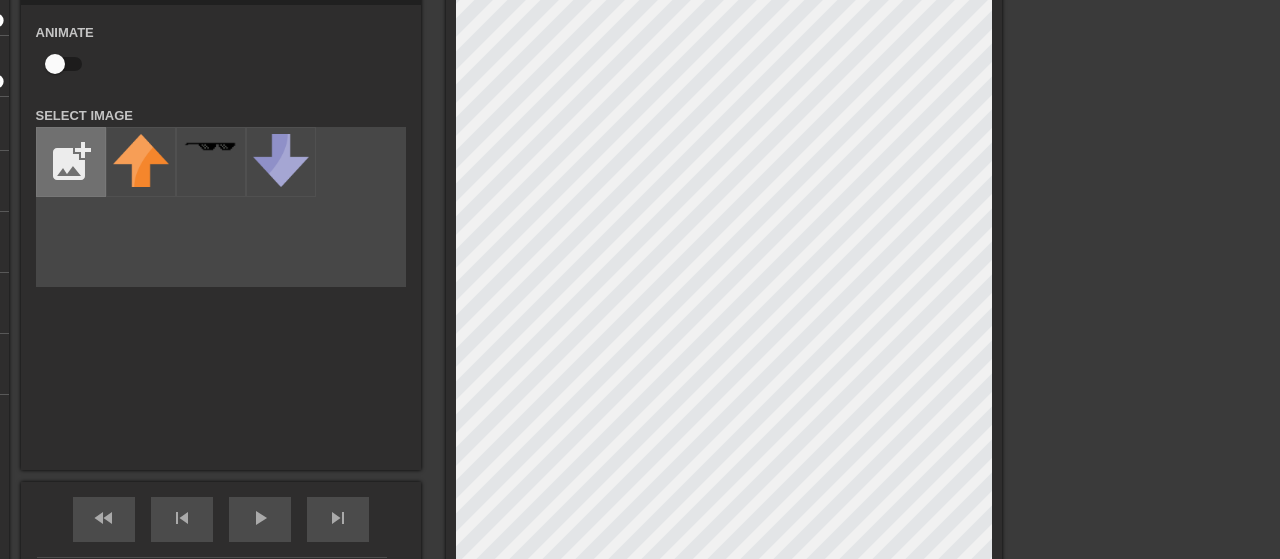 click at bounding box center [71, 162] 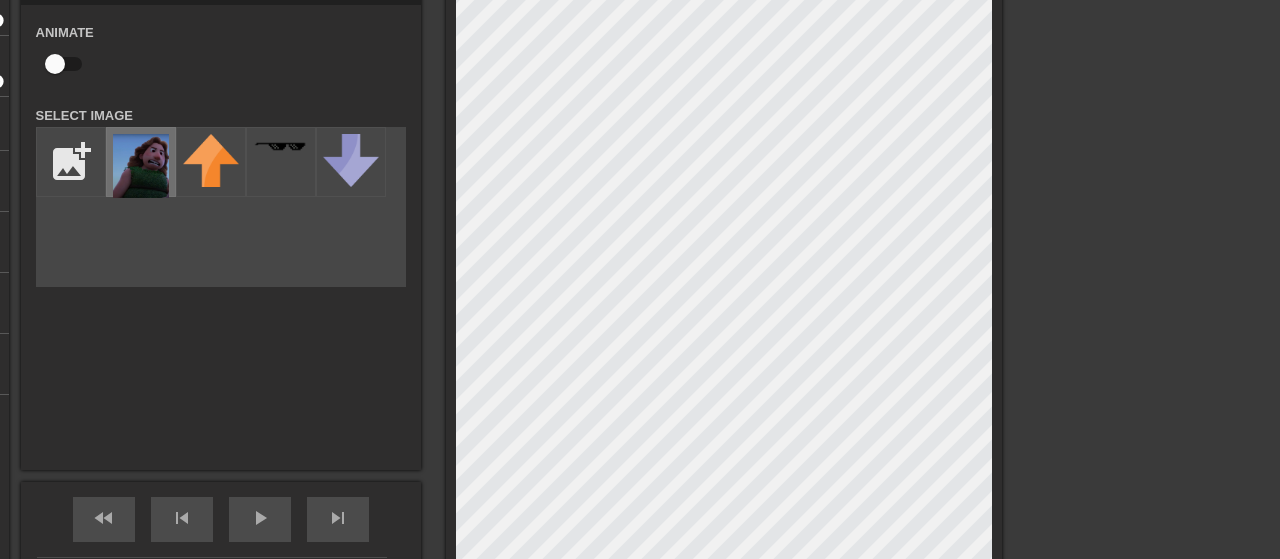 click at bounding box center (141, 166) 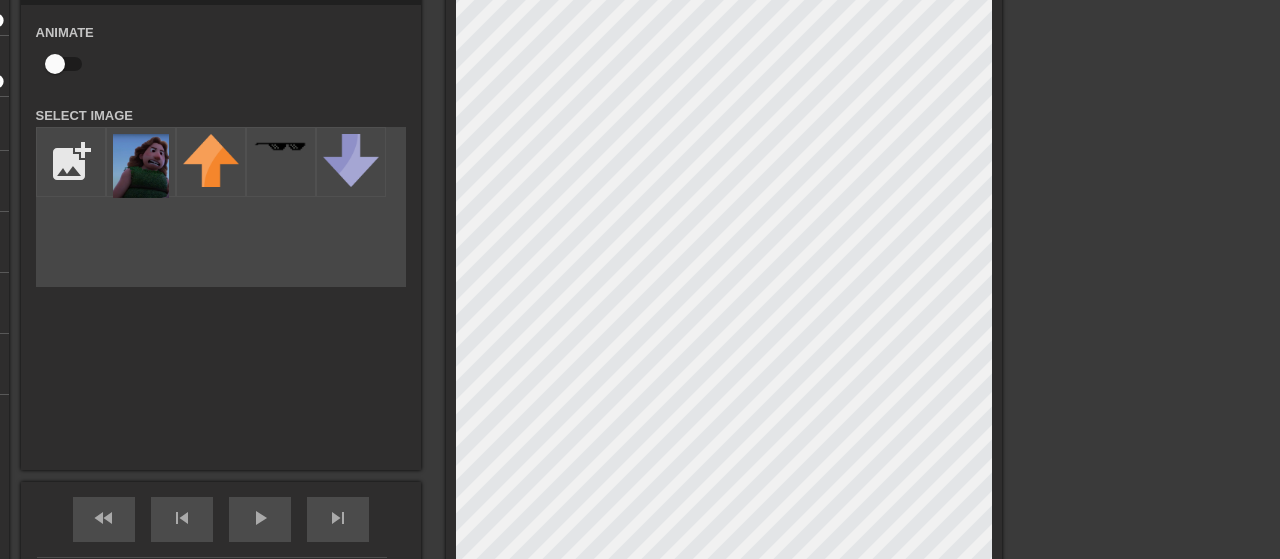 scroll, scrollTop: 208, scrollLeft: 0, axis: vertical 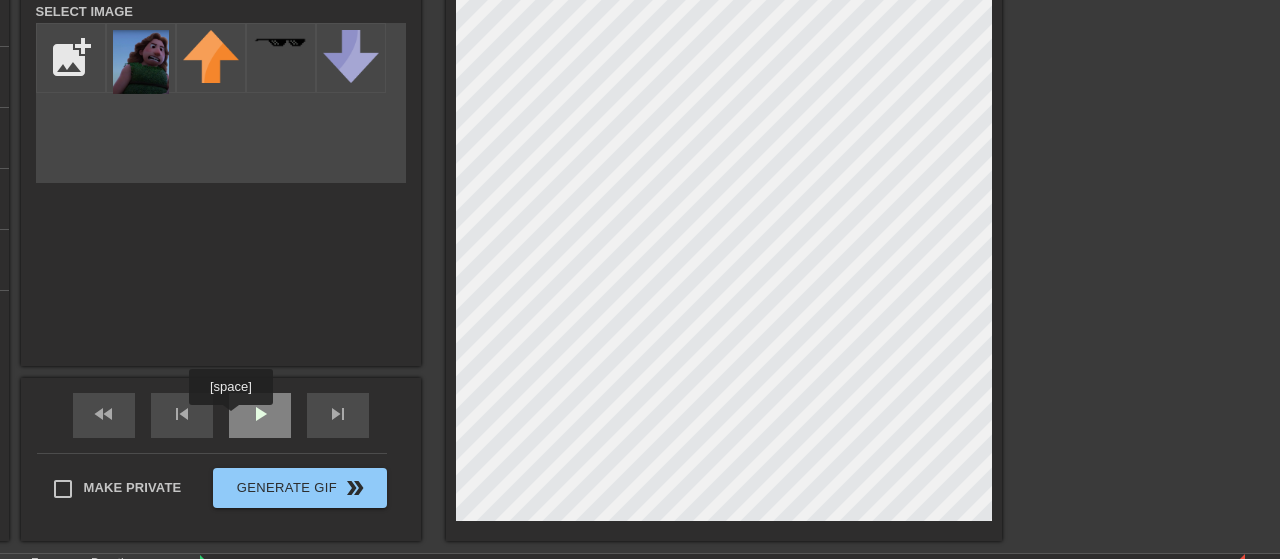 click on "play_arrow" at bounding box center (260, 415) 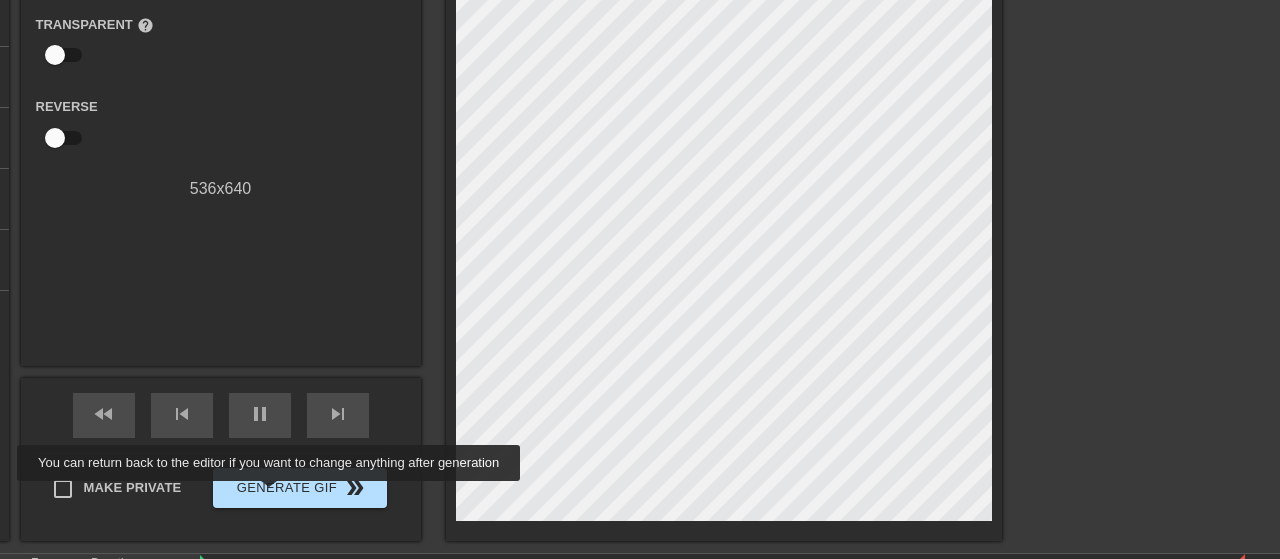 type on "30" 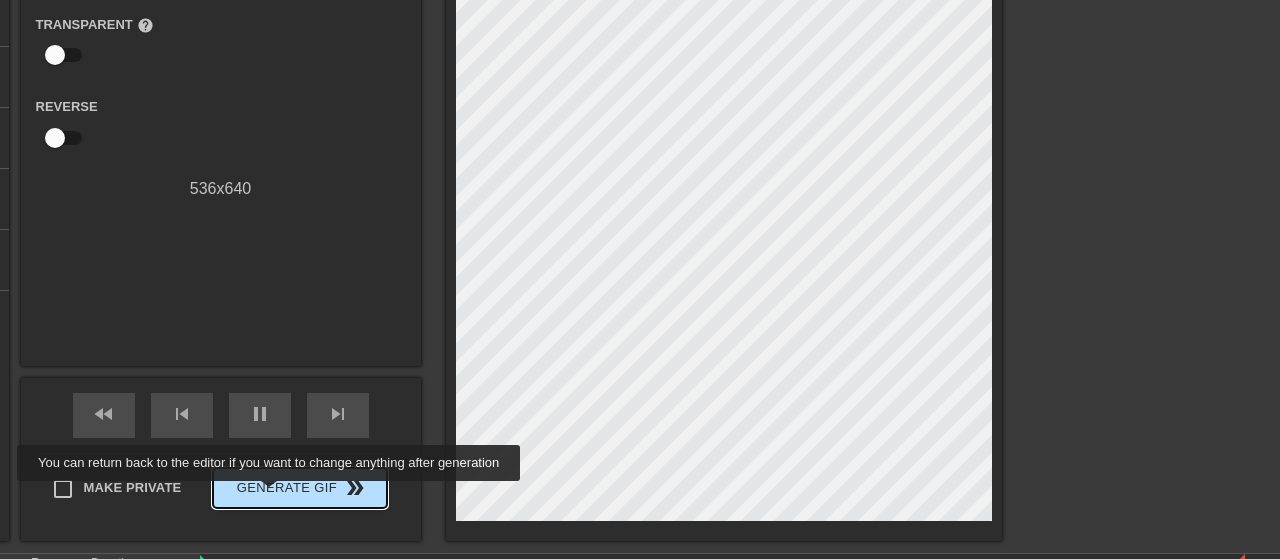 click on "Generate Gif double_arrow" at bounding box center [299, 488] 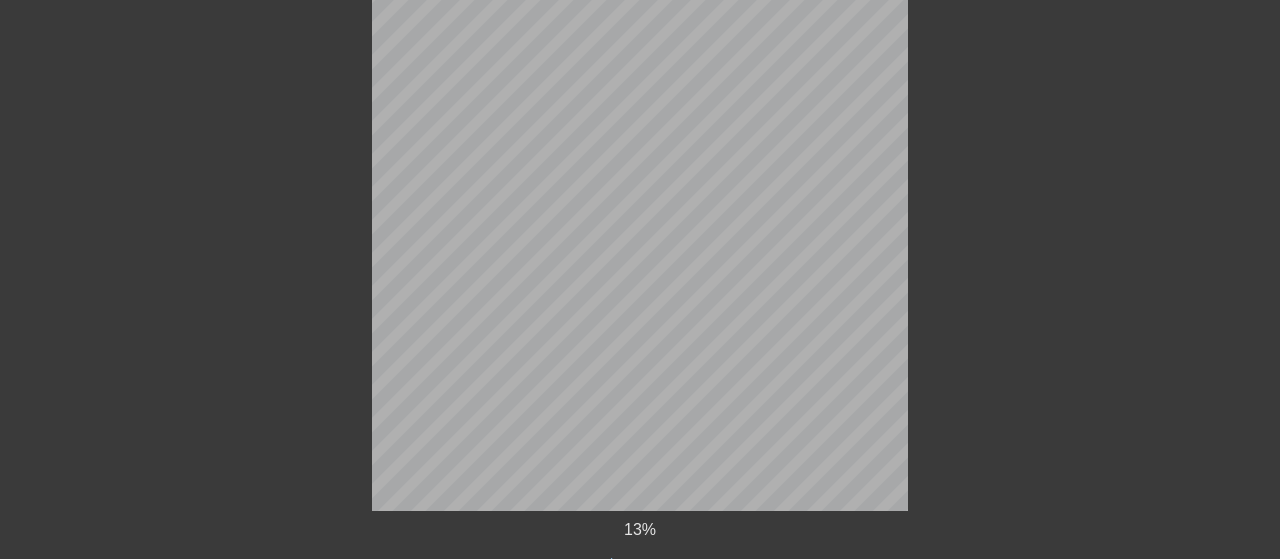 scroll, scrollTop: 325, scrollLeft: 0, axis: vertical 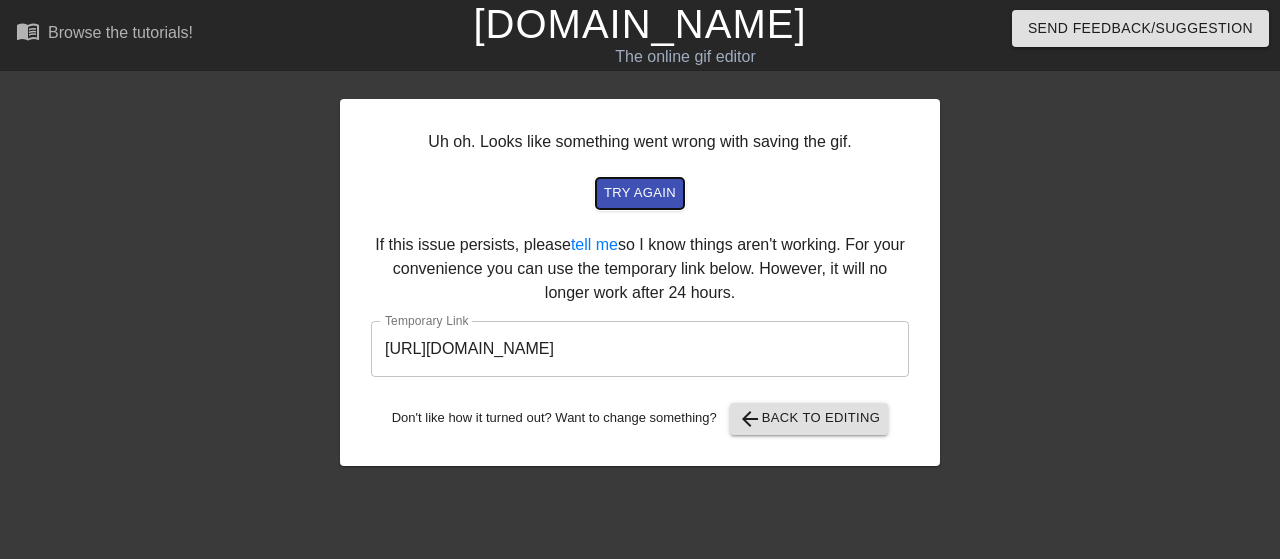 click on "try again" at bounding box center (640, 193) 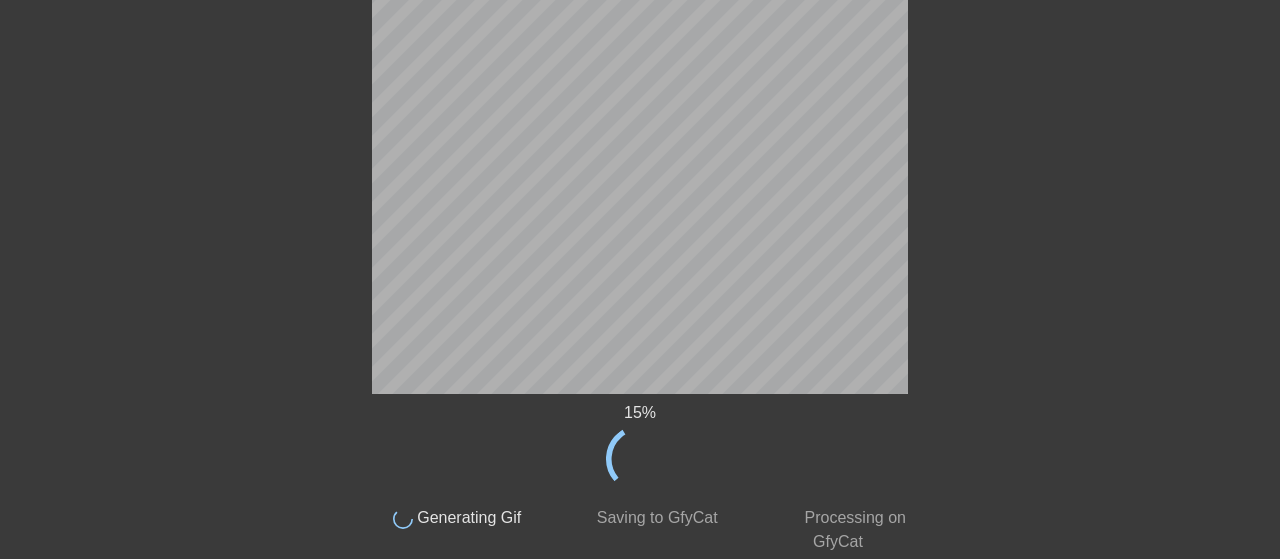 scroll, scrollTop: 221, scrollLeft: 0, axis: vertical 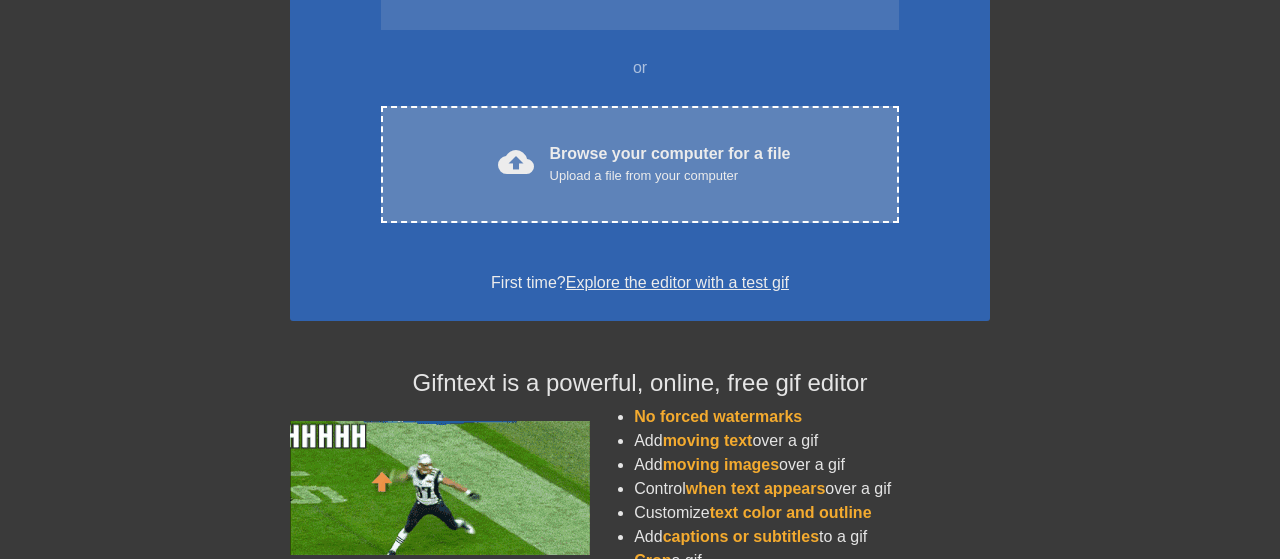 click on "Upload a file from your computer" at bounding box center (670, 176) 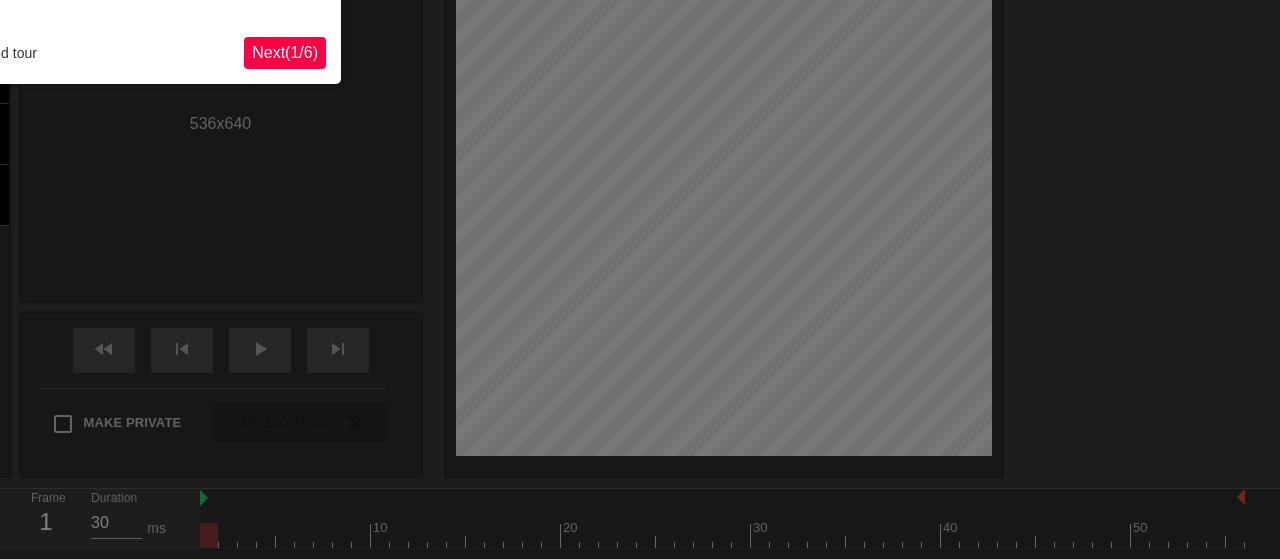 scroll, scrollTop: 49, scrollLeft: 0, axis: vertical 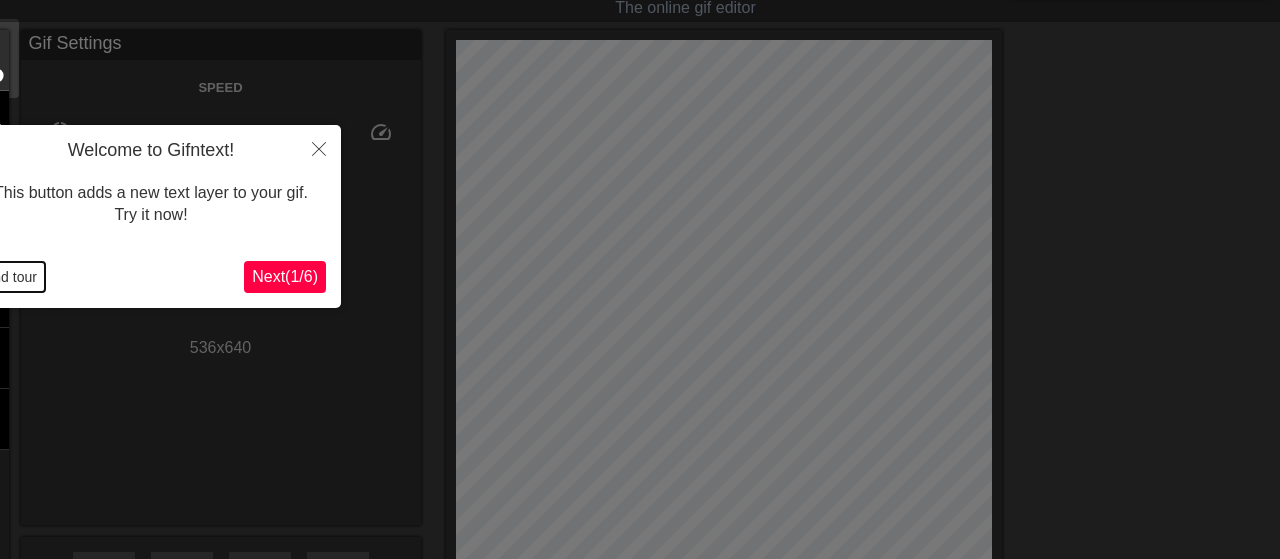 click on "End tour" at bounding box center [10, 277] 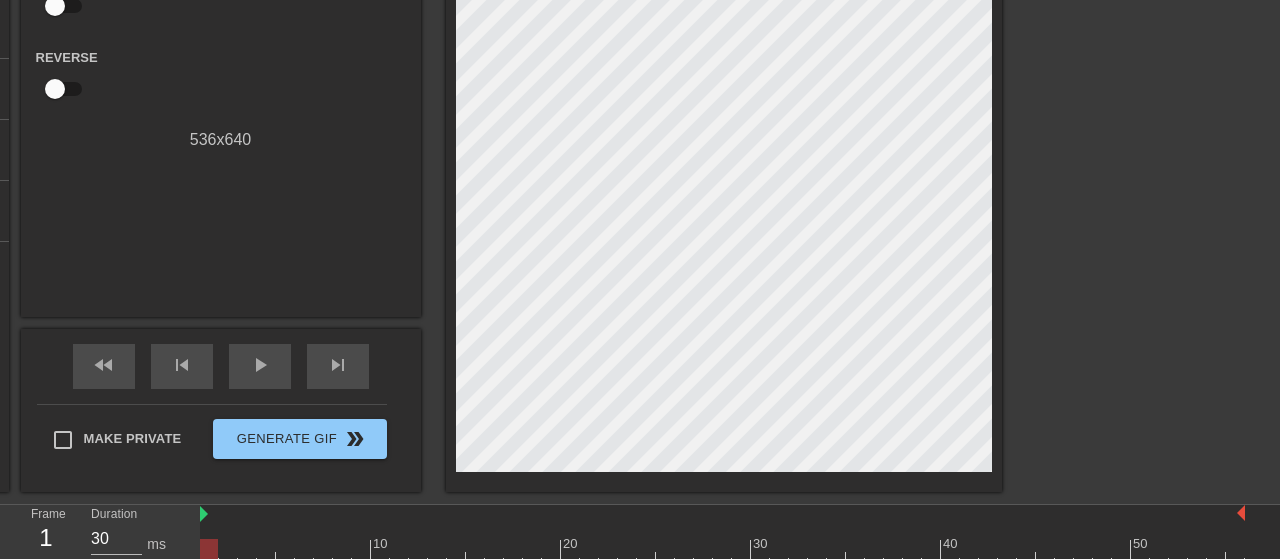 scroll, scrollTop: 49, scrollLeft: 0, axis: vertical 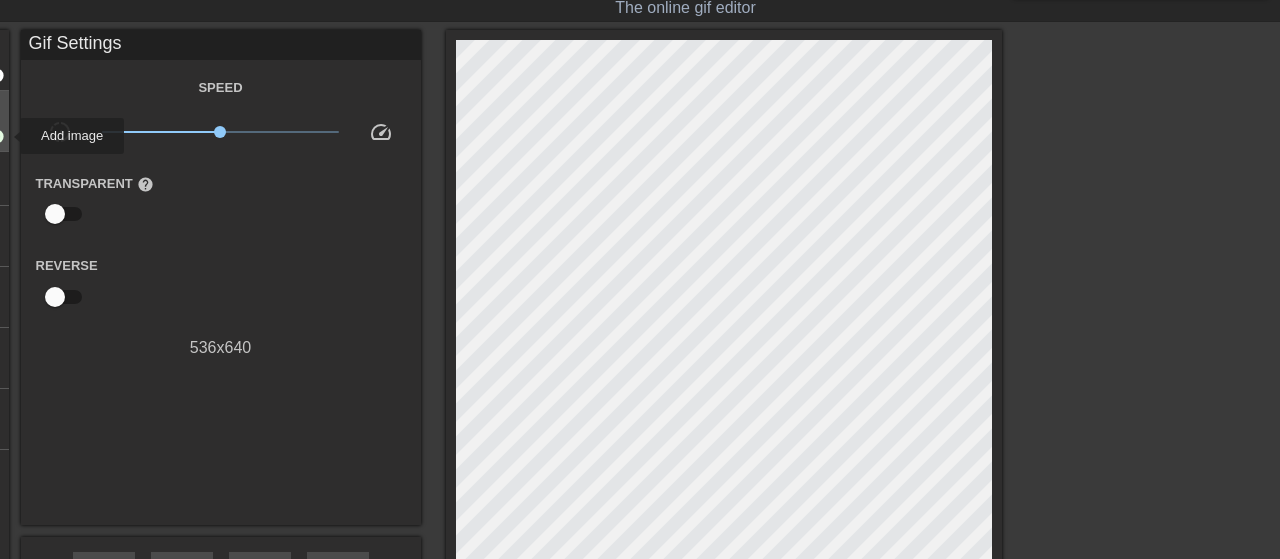 click on "image add_circle" at bounding box center [-18, 121] 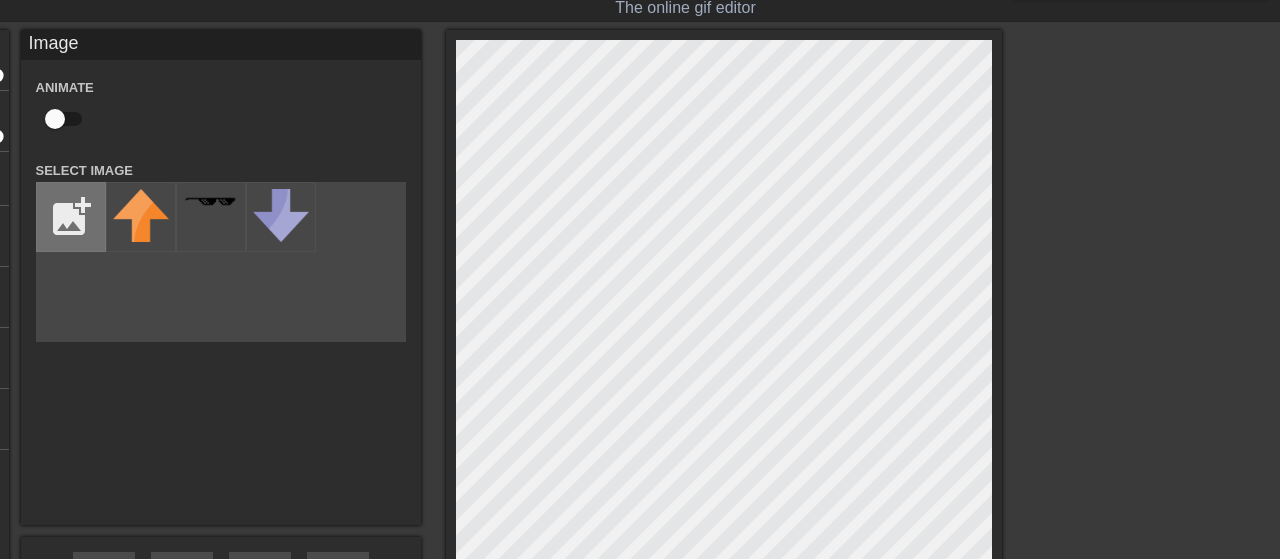 click at bounding box center (71, 217) 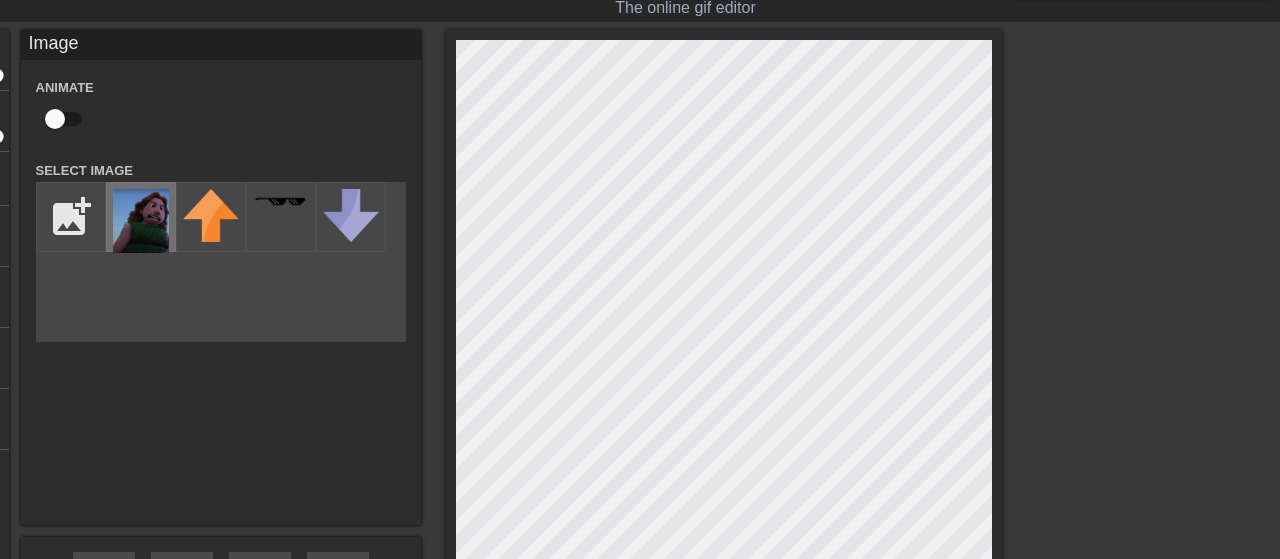 click at bounding box center (141, 221) 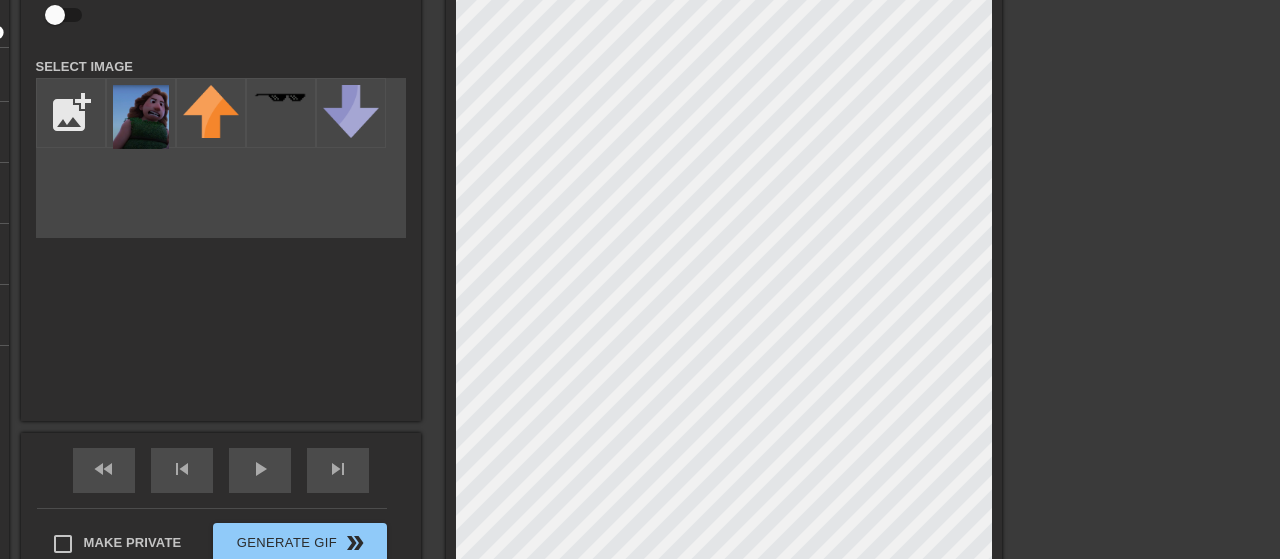 scroll, scrollTop: 257, scrollLeft: 0, axis: vertical 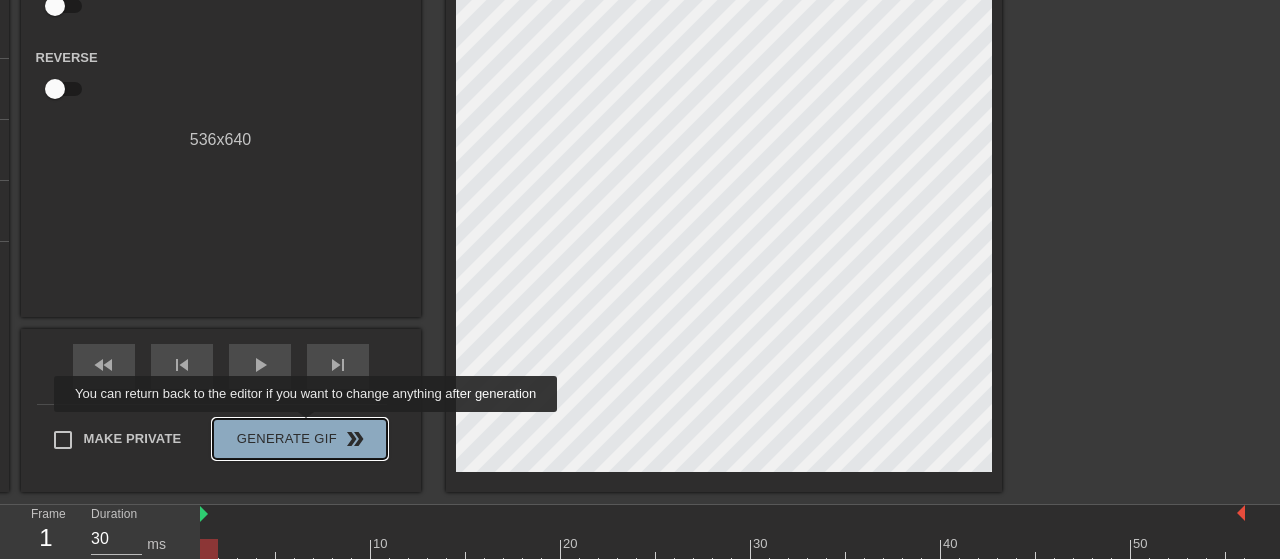 click on "Generate Gif double_arrow" at bounding box center [299, 439] 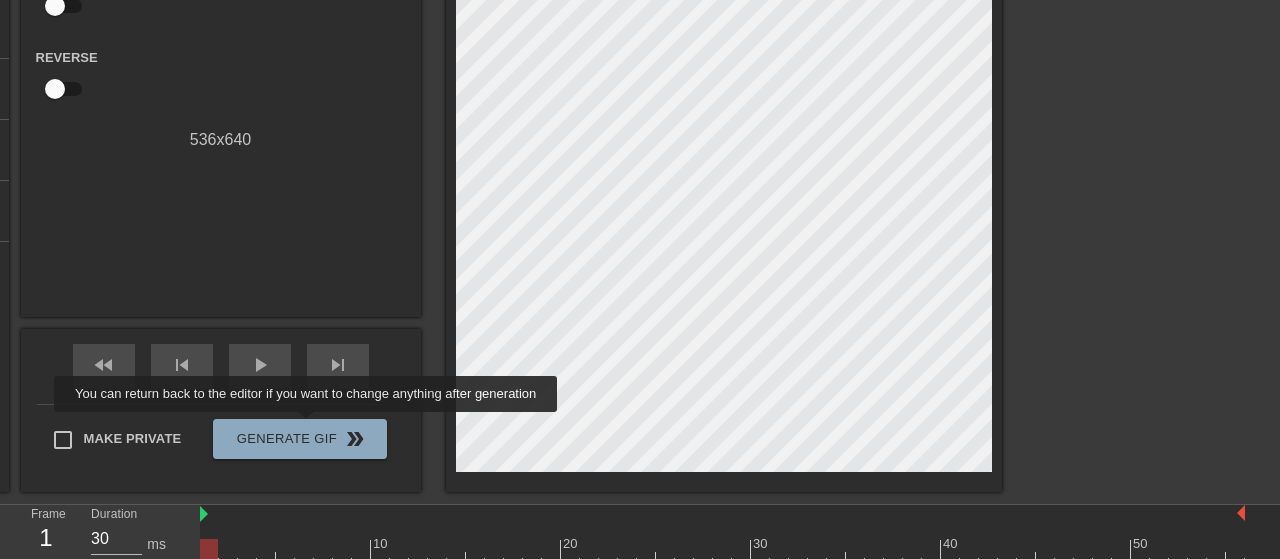 scroll, scrollTop: 128, scrollLeft: 0, axis: vertical 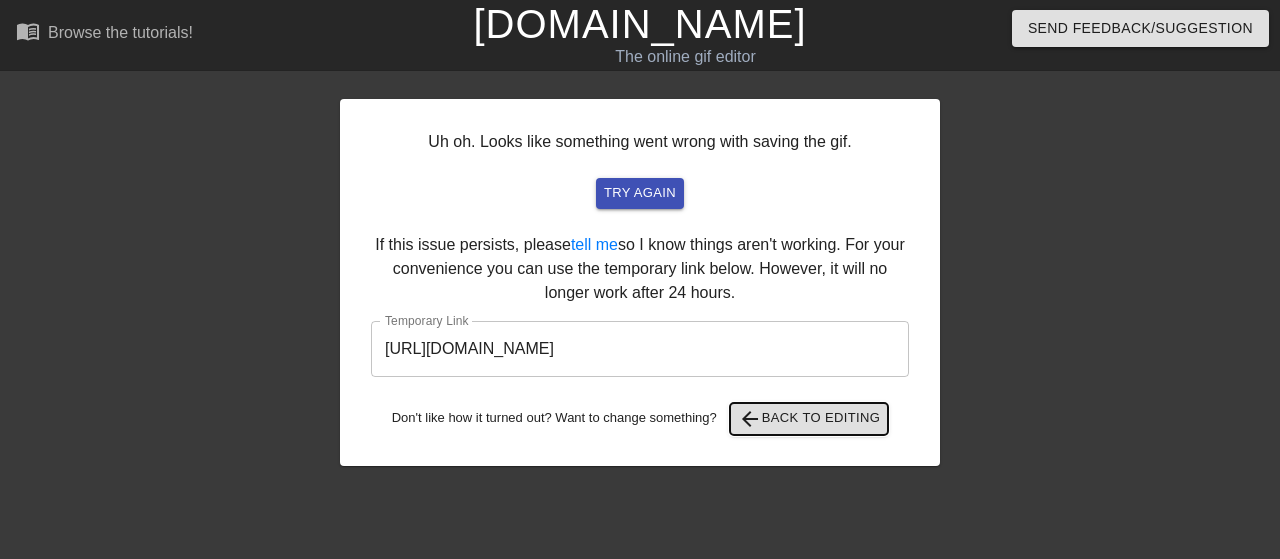 click on "arrow_back Back to Editing" at bounding box center (809, 419) 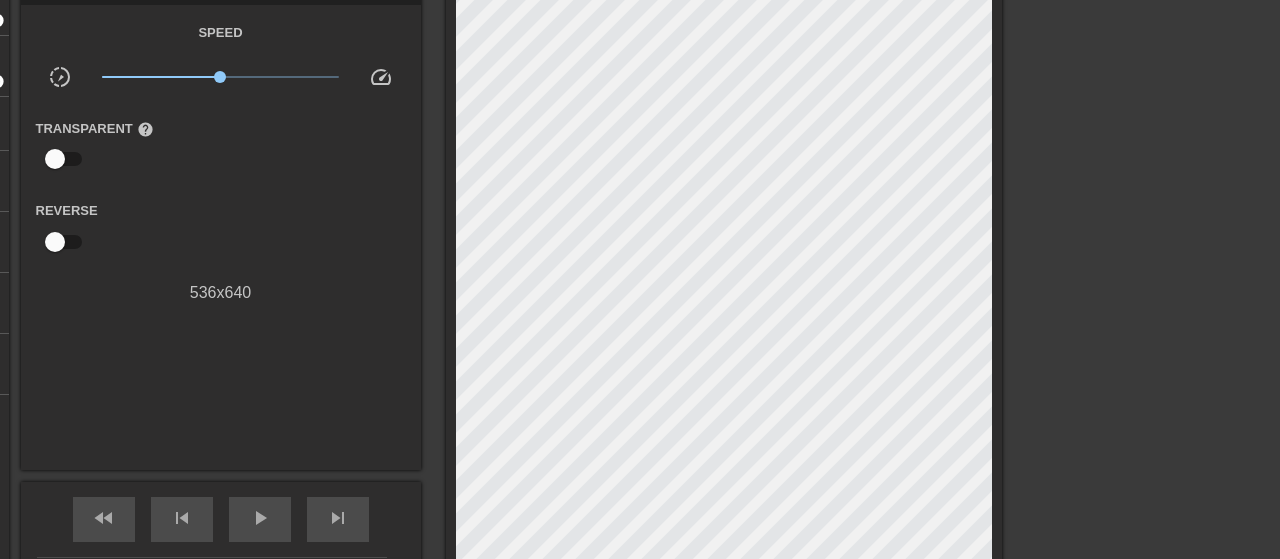 scroll, scrollTop: 208, scrollLeft: 0, axis: vertical 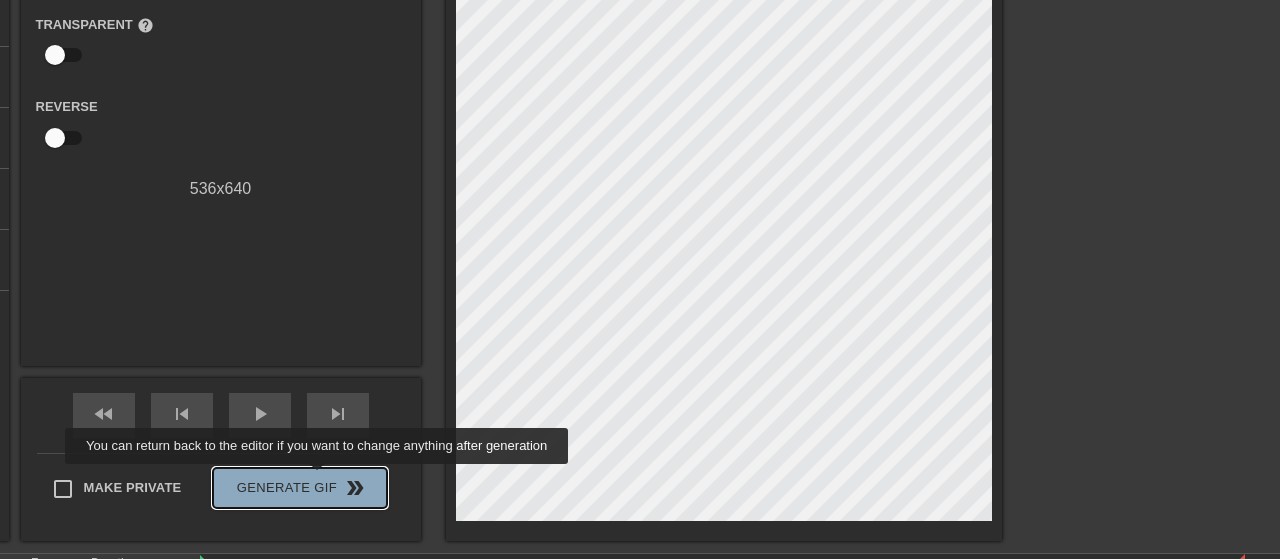 click on "Generate Gif double_arrow" at bounding box center (299, 488) 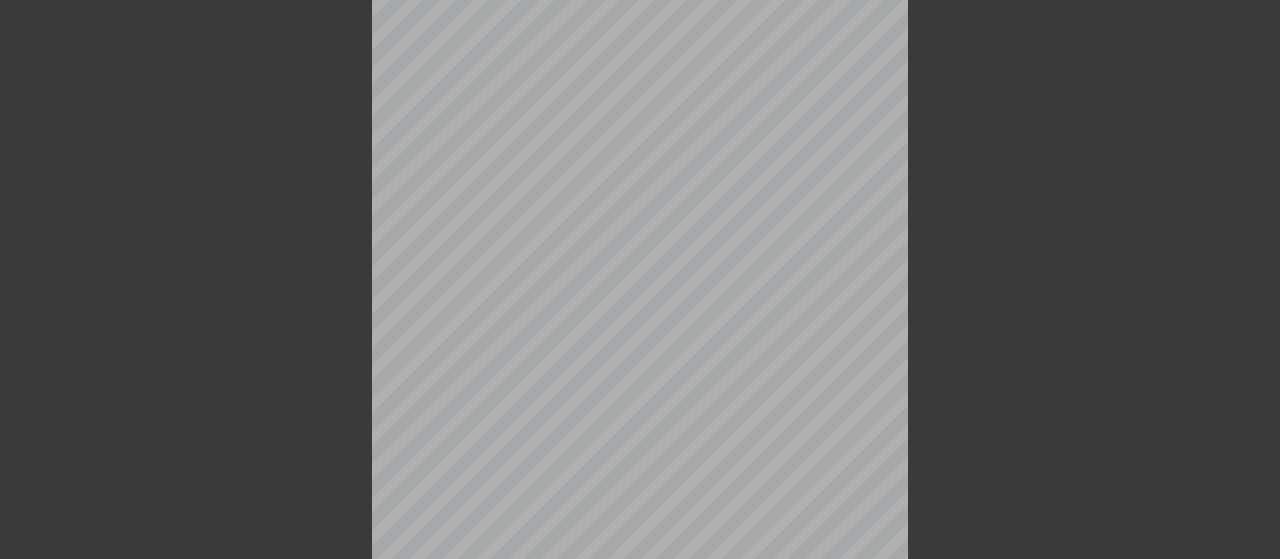 scroll, scrollTop: 232, scrollLeft: 0, axis: vertical 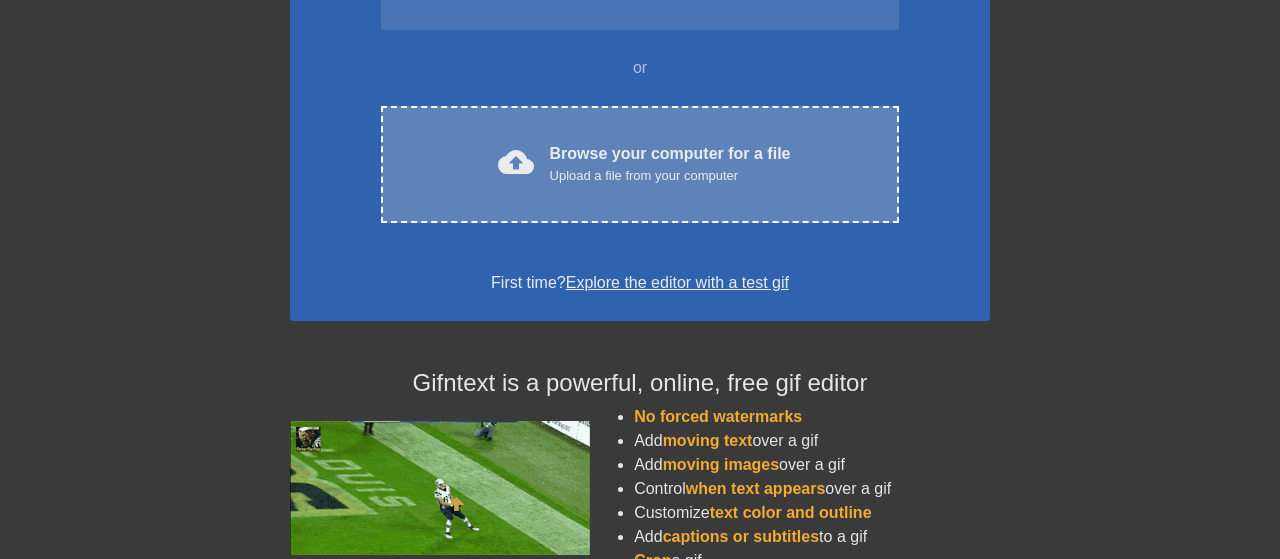 click on "cloud_upload Browse your computer for a file Upload a file from your computer Choose files" at bounding box center [640, 164] 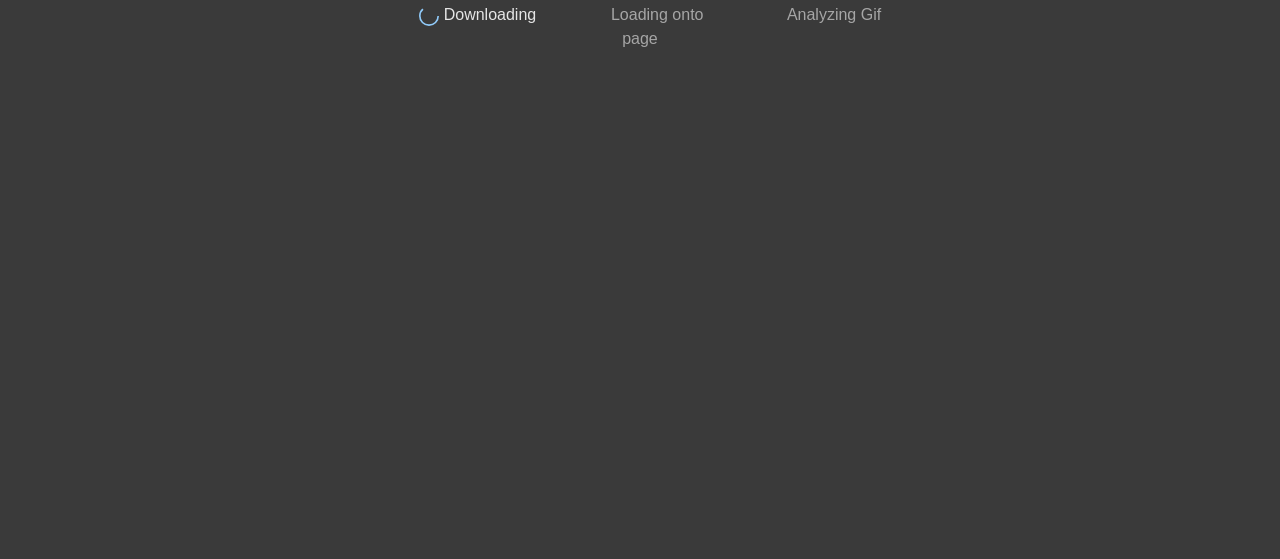 scroll, scrollTop: 128, scrollLeft: 0, axis: vertical 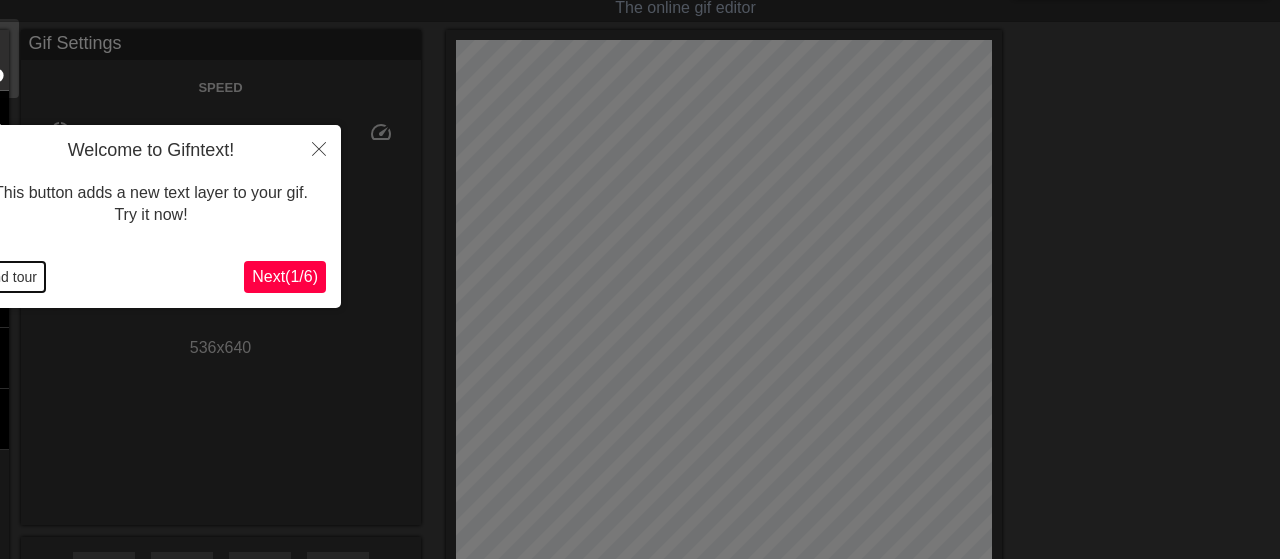 click on "End tour" at bounding box center [10, 277] 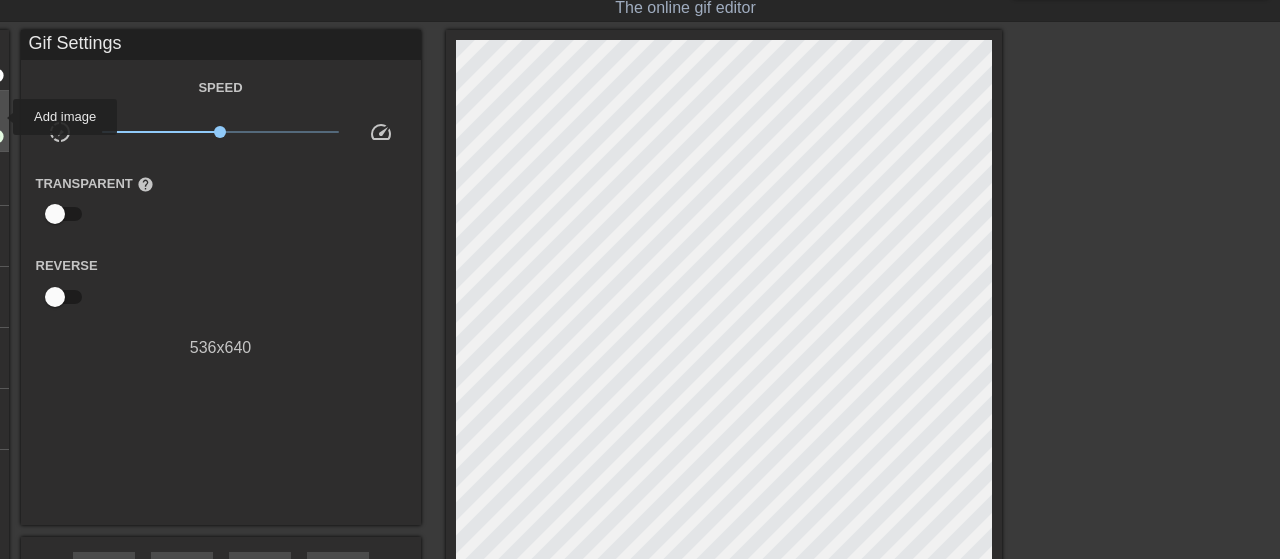click on "image" at bounding box center [-18, 119] 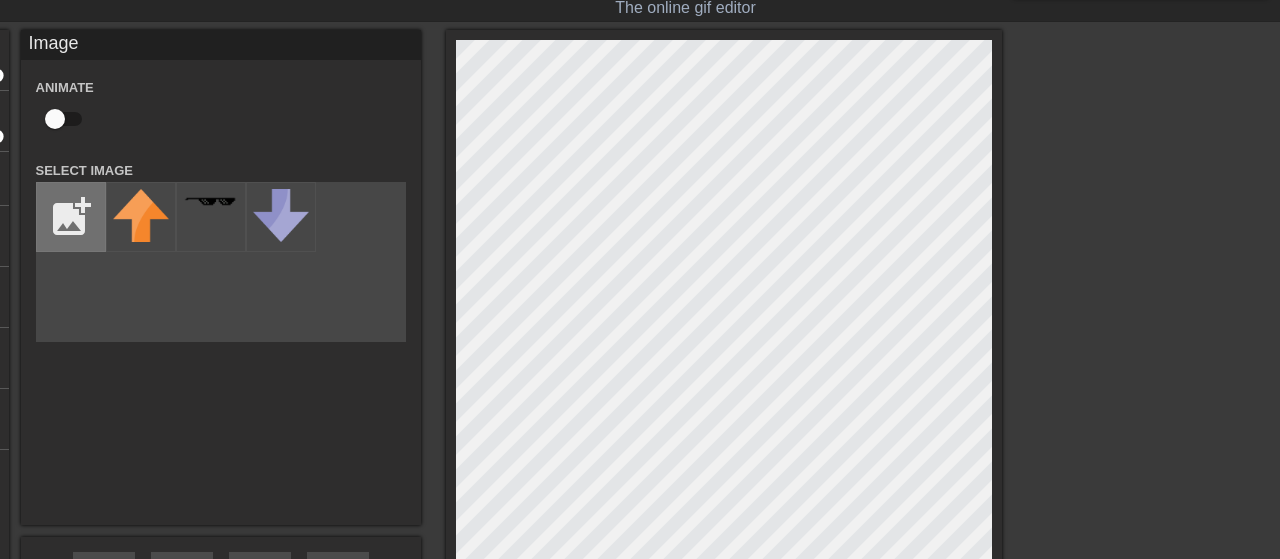 click at bounding box center [71, 217] 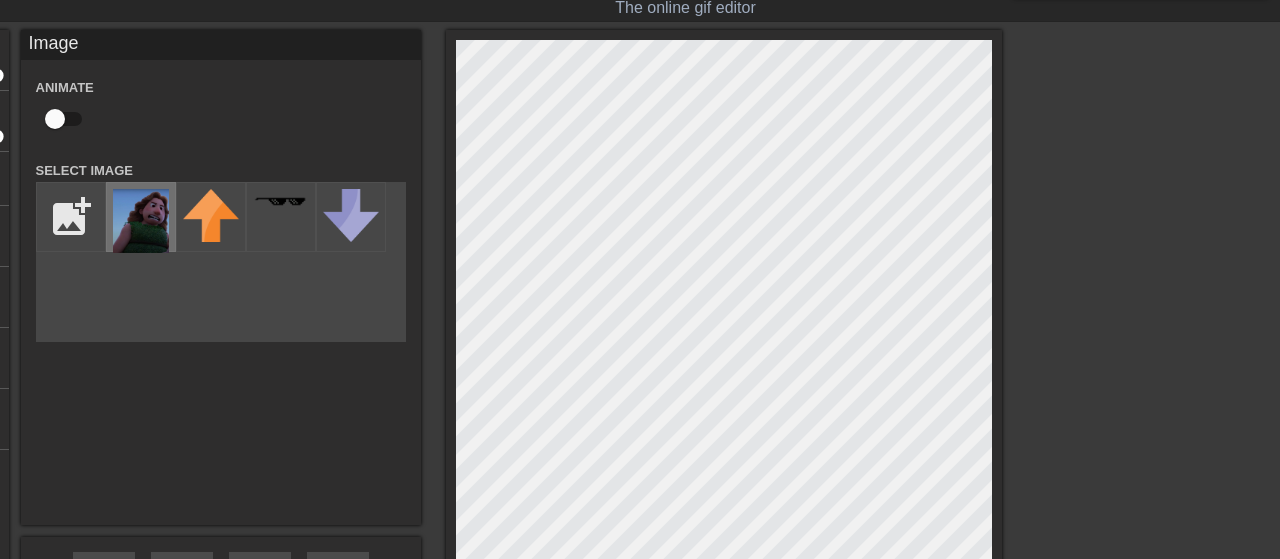 click at bounding box center [141, 221] 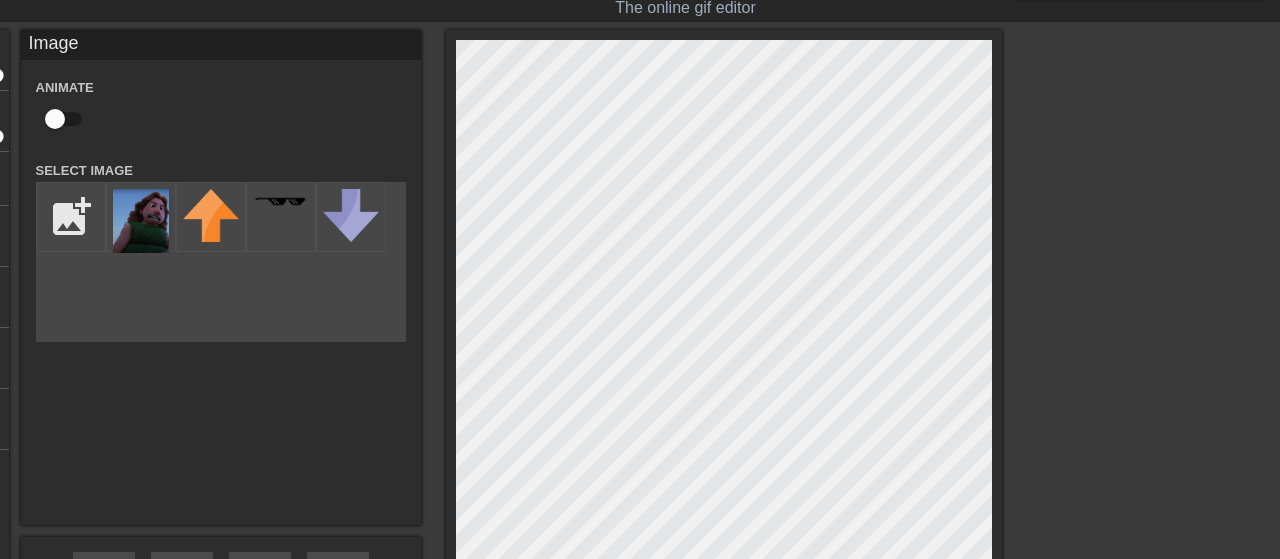 scroll, scrollTop: 257, scrollLeft: 0, axis: vertical 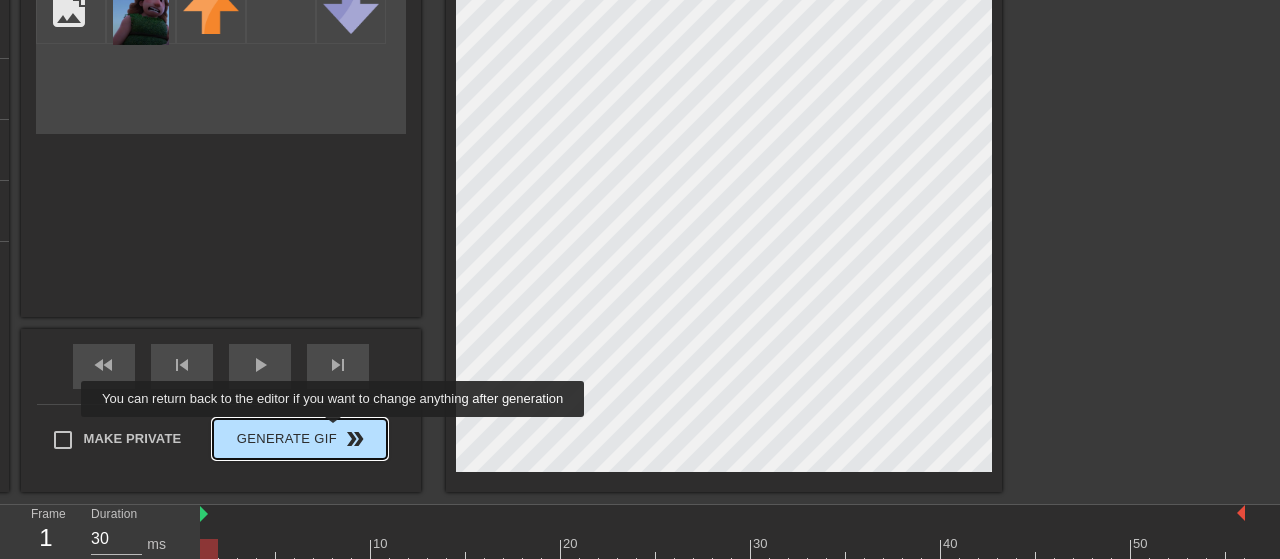 click on "Generate Gif double_arrow" at bounding box center [299, 439] 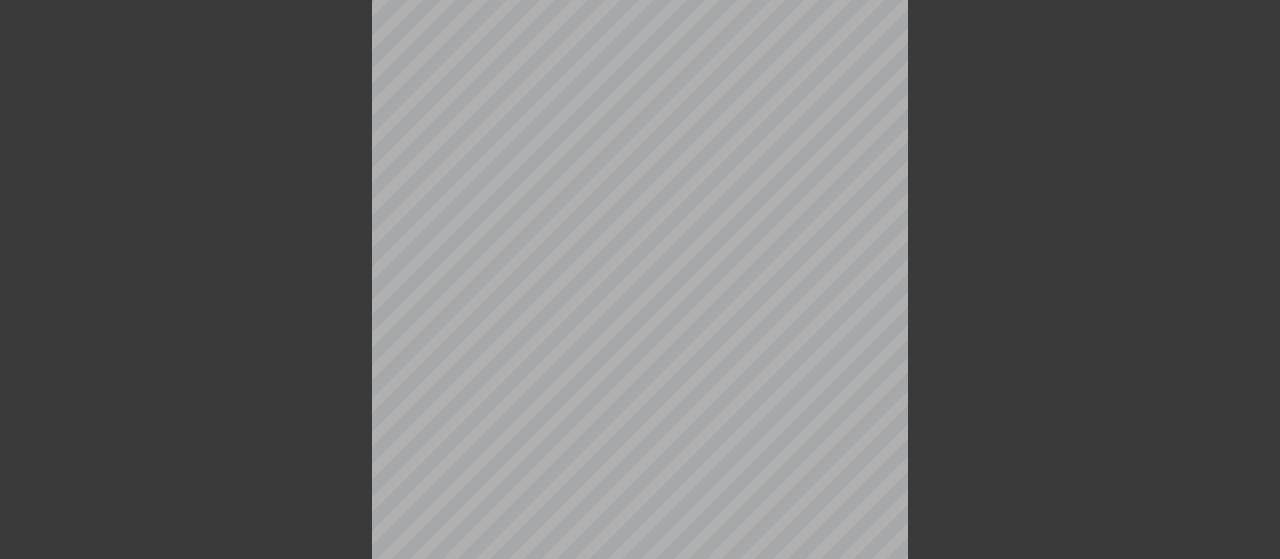 scroll, scrollTop: 325, scrollLeft: 0, axis: vertical 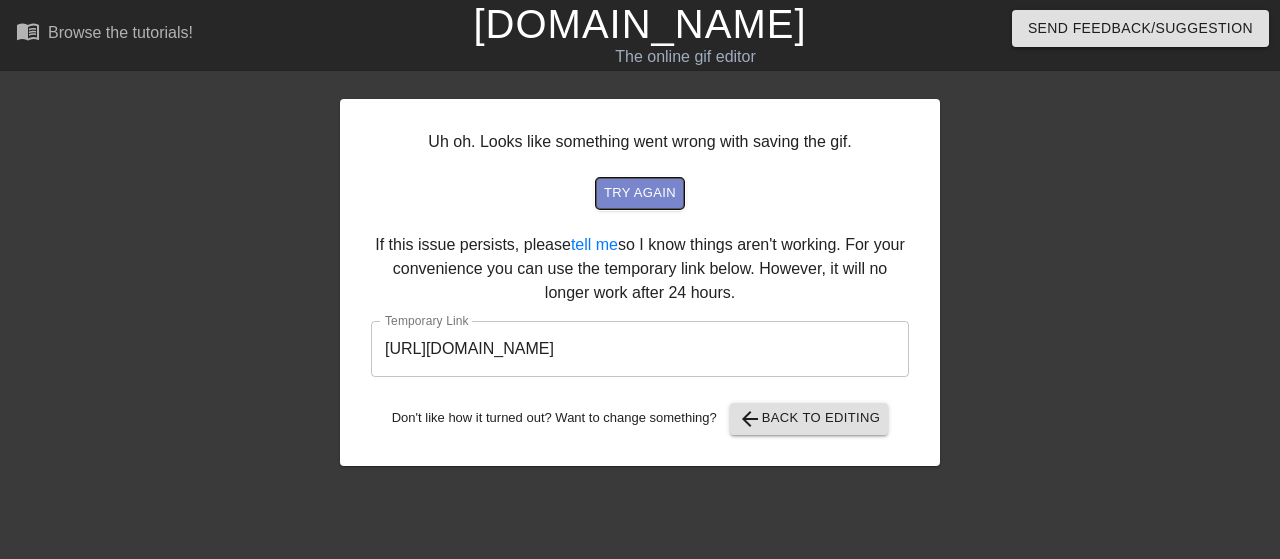 click on "try again" at bounding box center (640, 193) 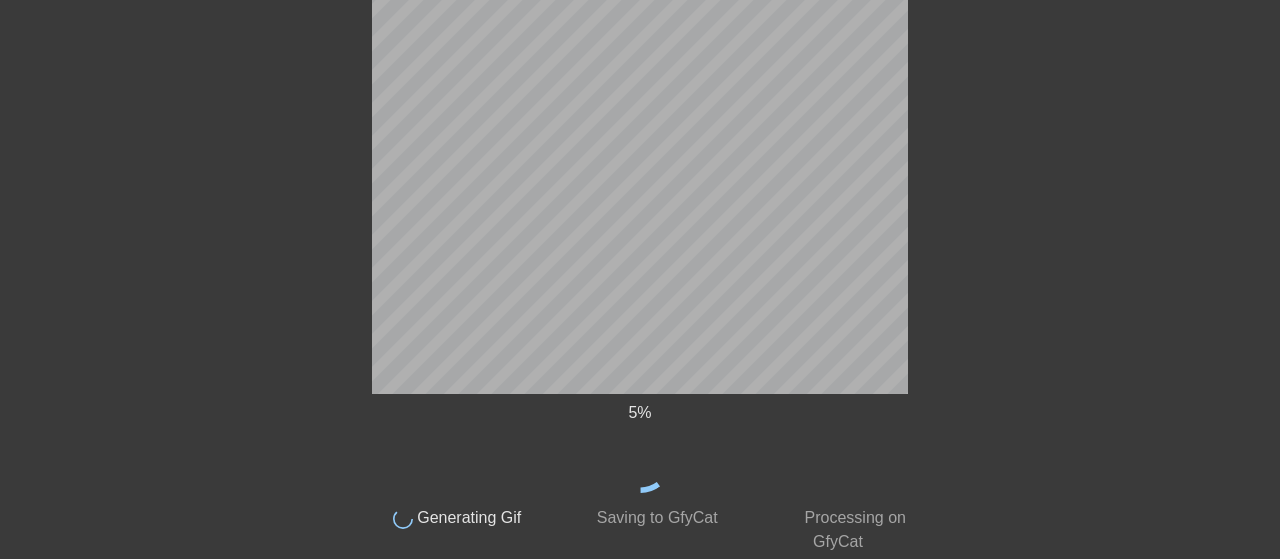 scroll, scrollTop: 117, scrollLeft: 0, axis: vertical 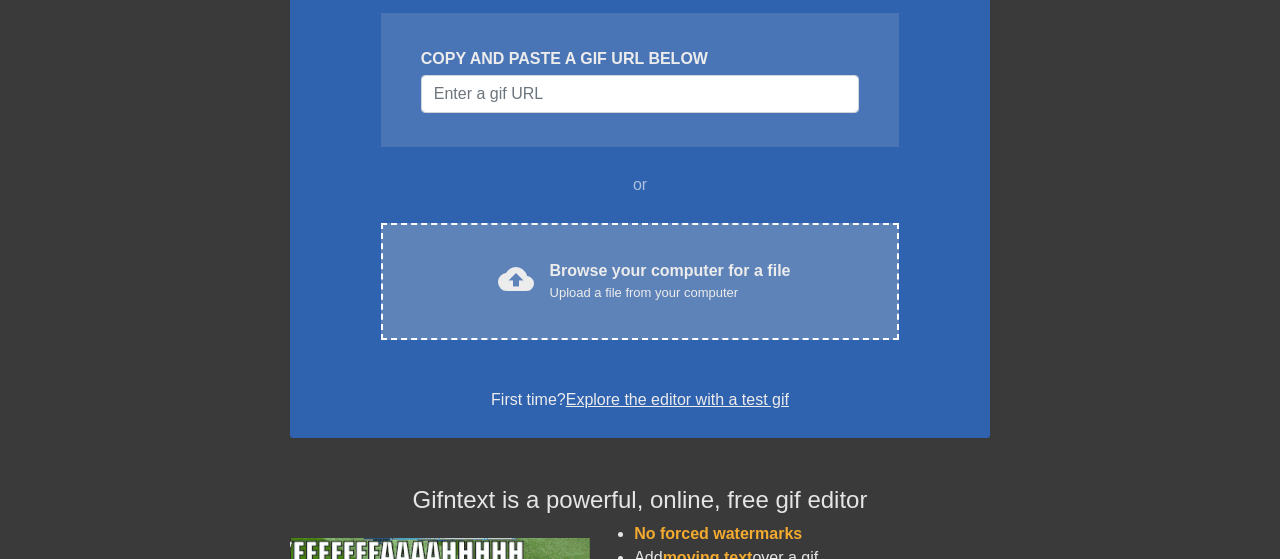 click on "cloud_upload Browse your computer for a file Upload a file from your computer" at bounding box center (640, 281) 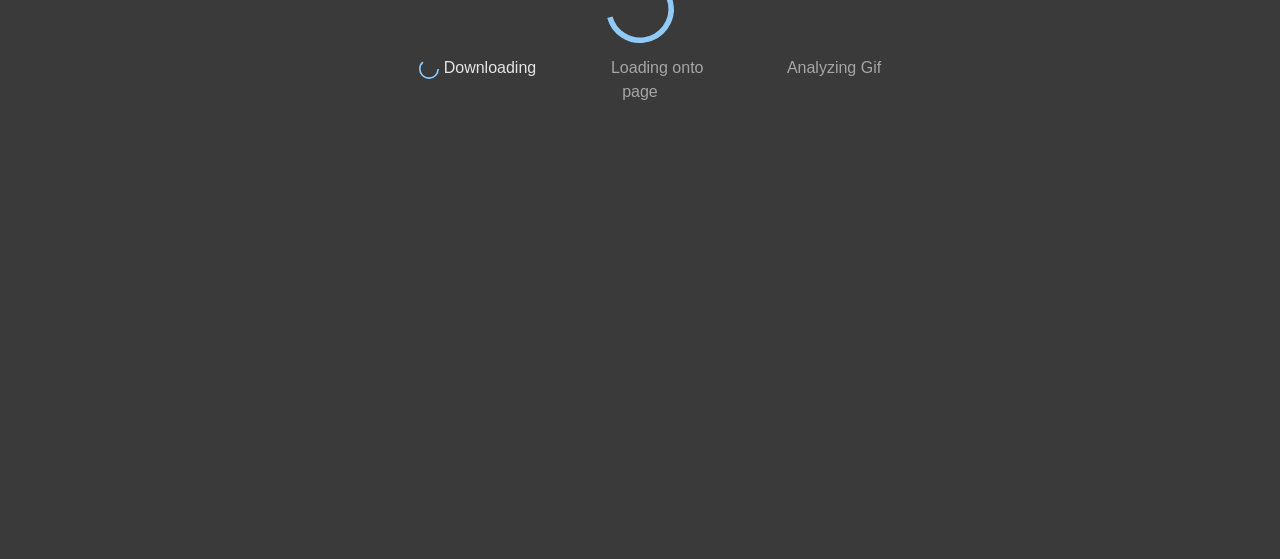 scroll, scrollTop: 24, scrollLeft: 0, axis: vertical 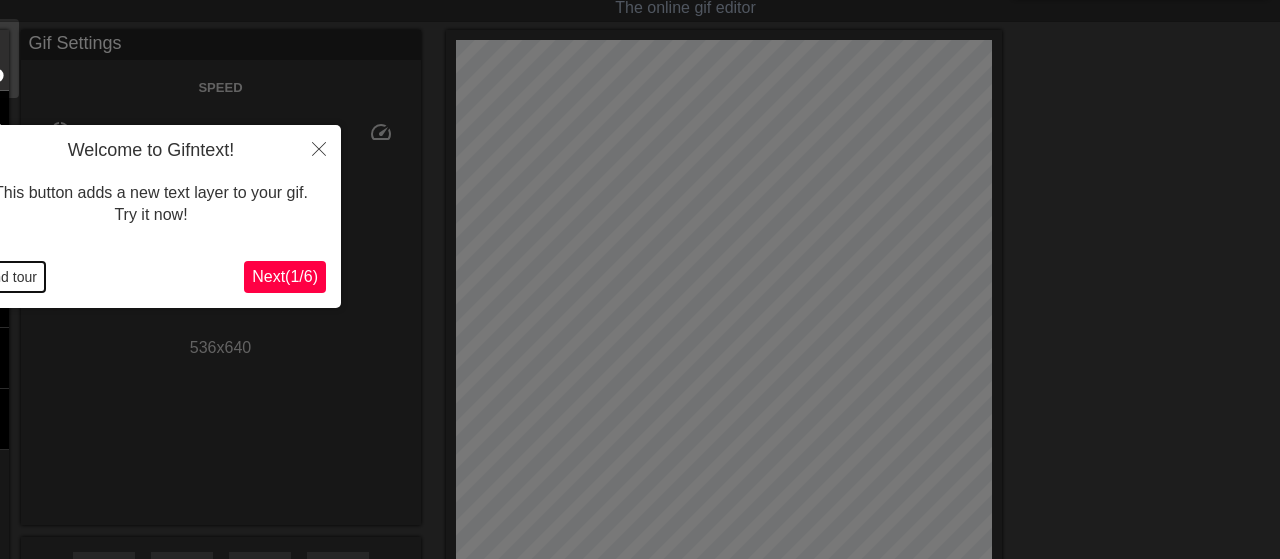 click on "End tour" at bounding box center (10, 277) 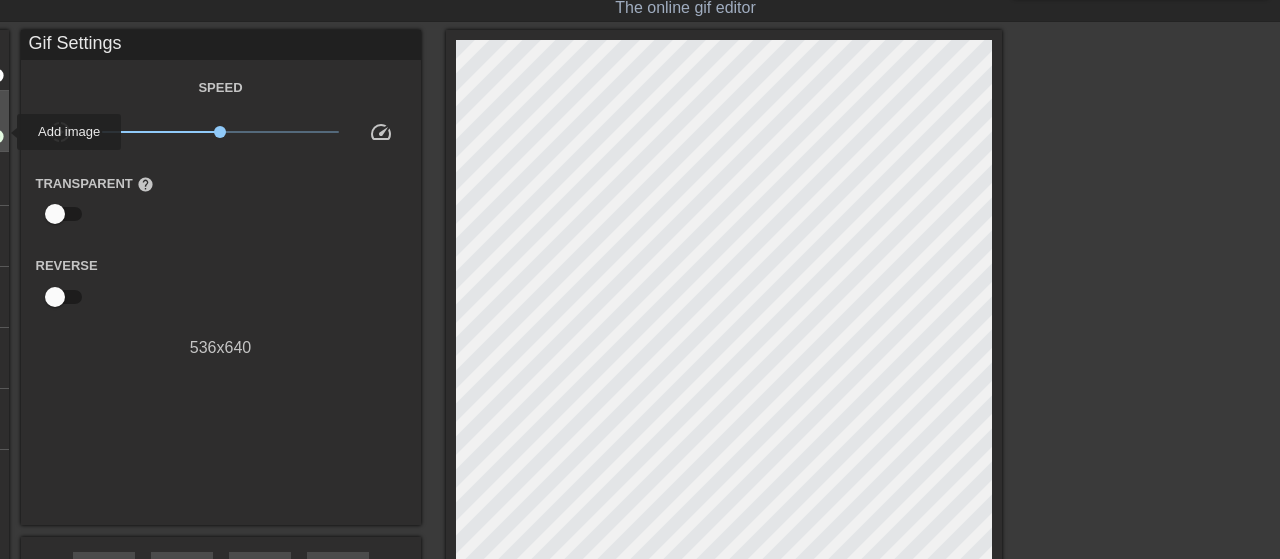click on "add_circle" at bounding box center (-4, 136) 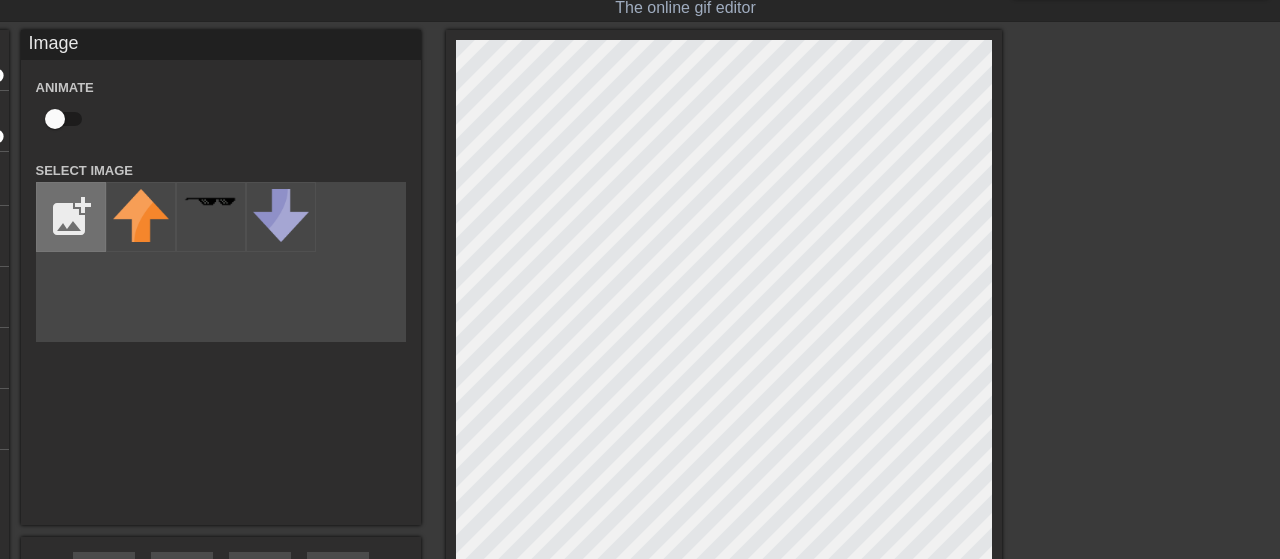 click at bounding box center [71, 217] 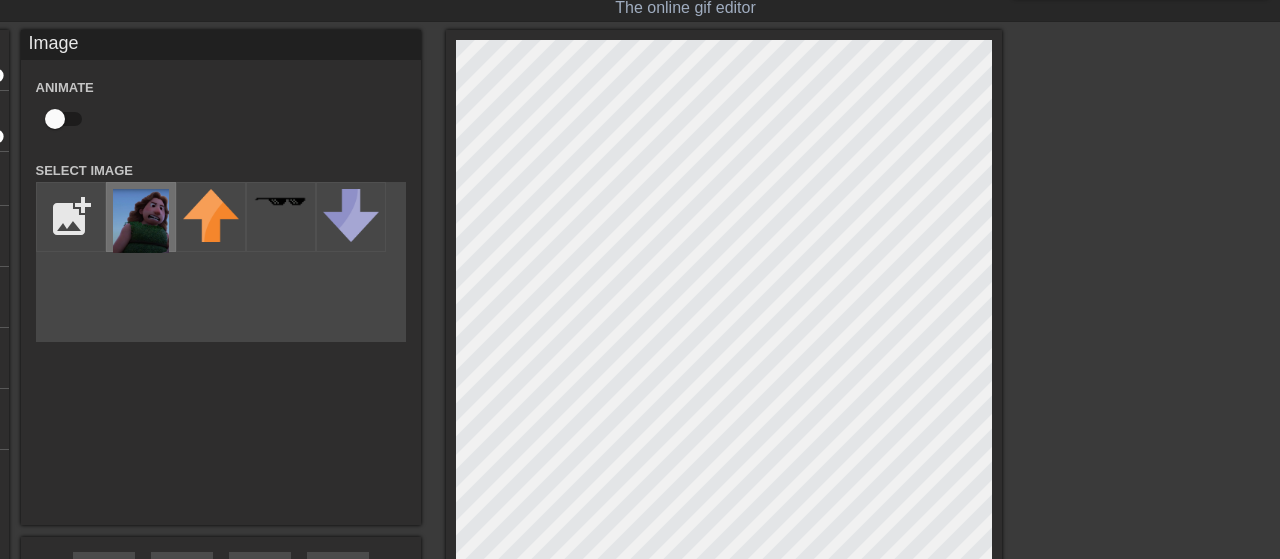 click at bounding box center [141, 221] 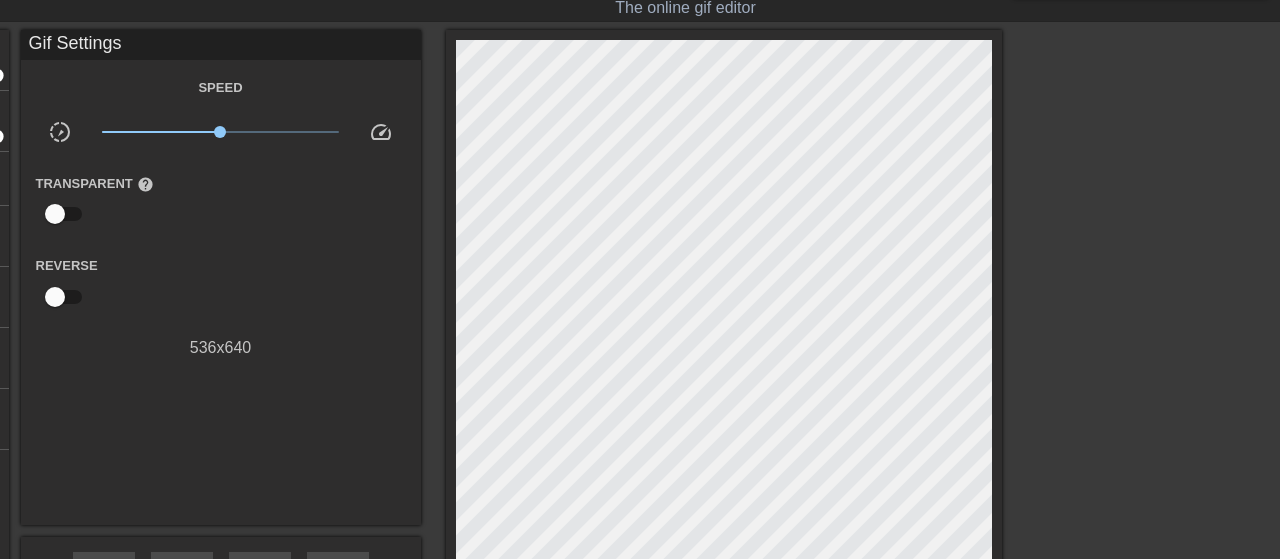 scroll, scrollTop: 257, scrollLeft: 0, axis: vertical 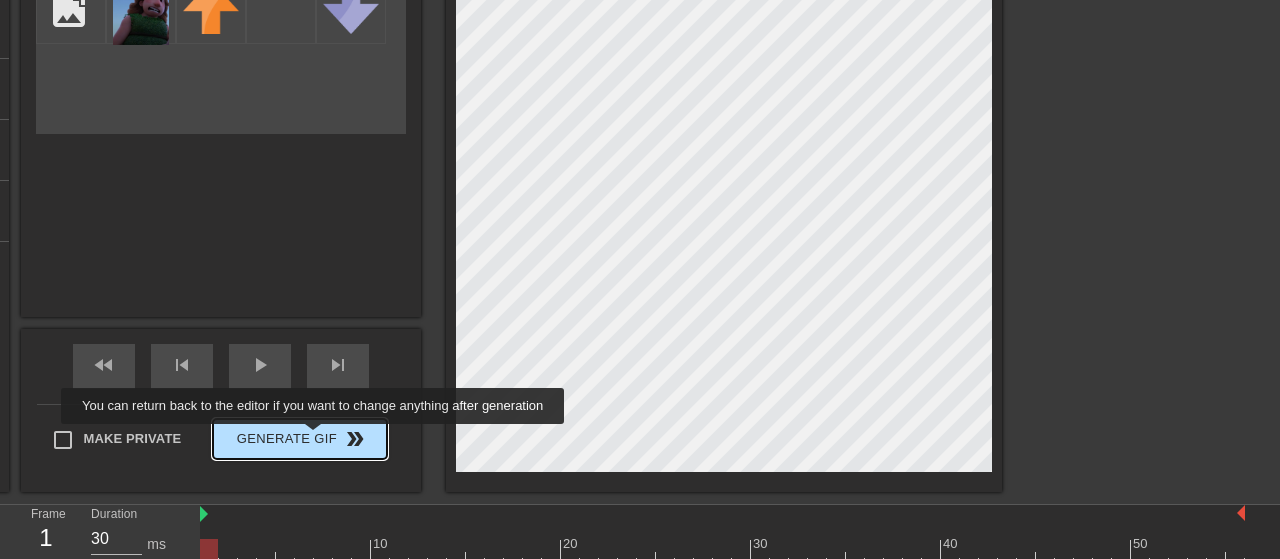 click on "Generate Gif double_arrow" at bounding box center (299, 439) 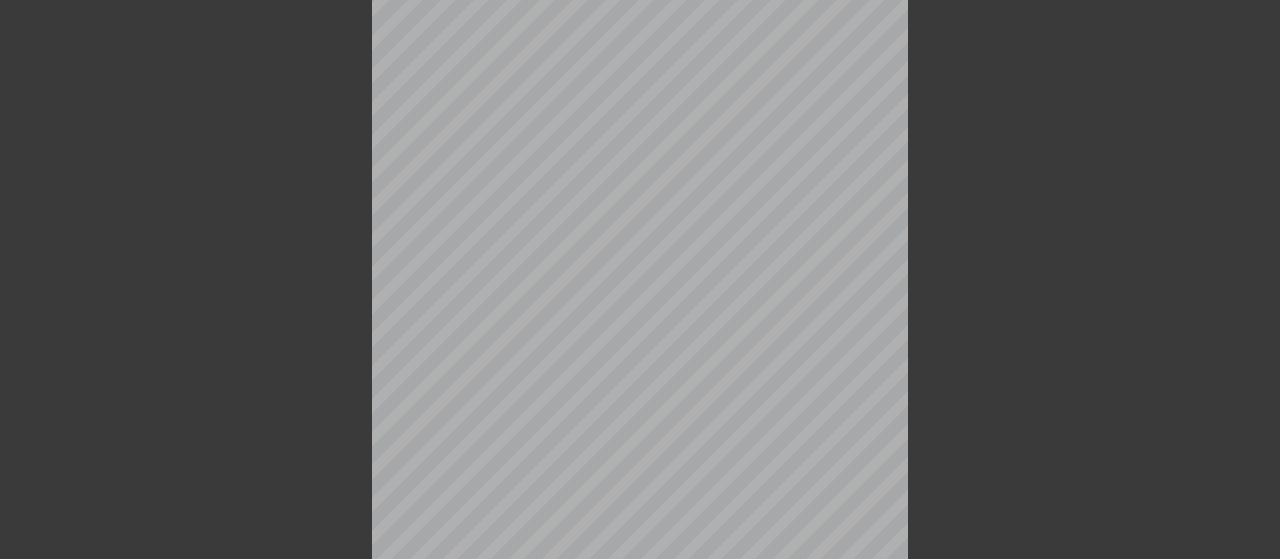 scroll, scrollTop: 232, scrollLeft: 0, axis: vertical 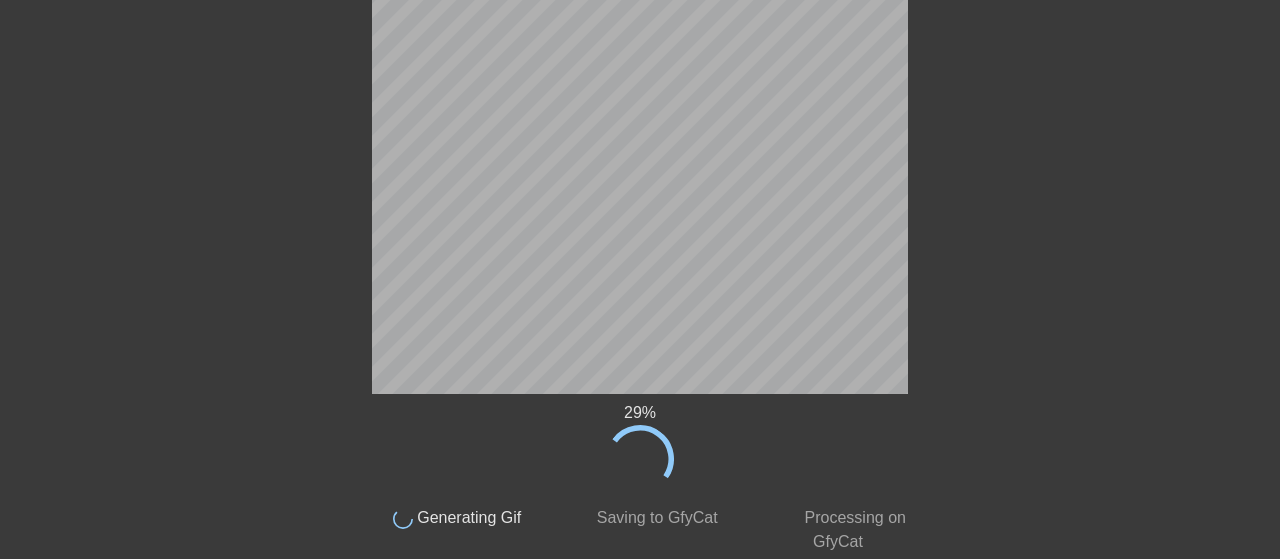 click on "Generating Gif" at bounding box center [467, 517] 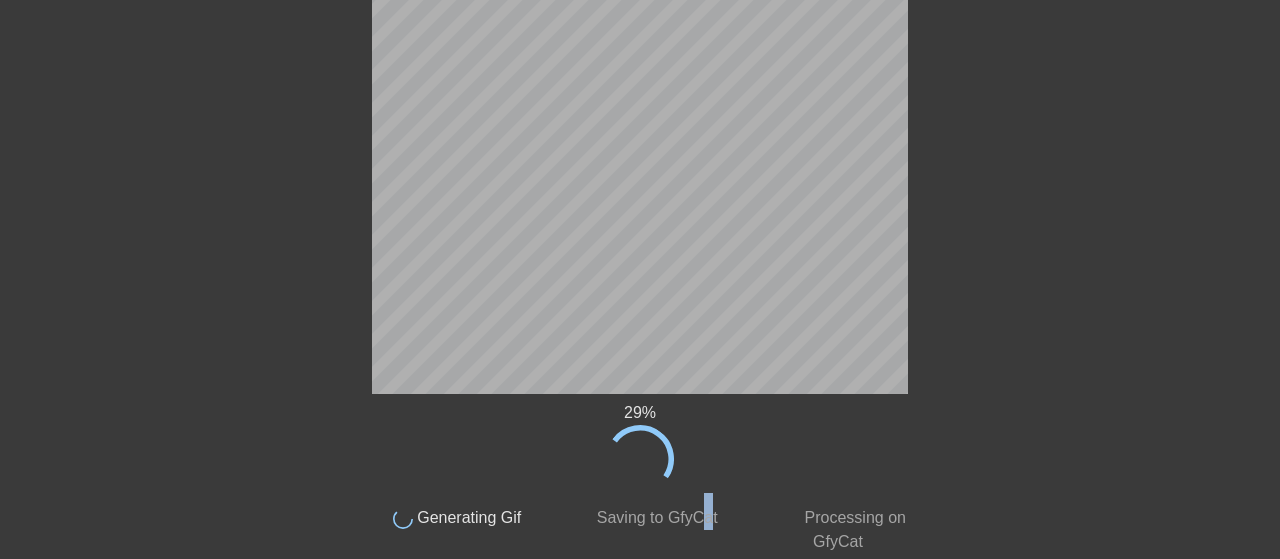 click on "Saving to GfyCat" at bounding box center (654, 517) 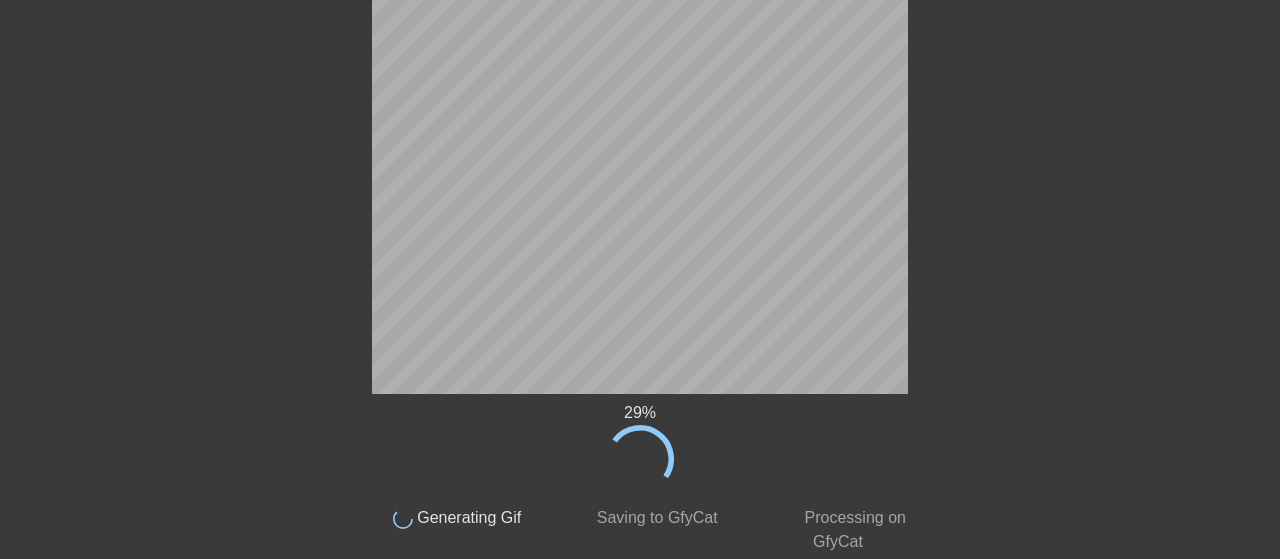 click on "Processing on GfyCat" at bounding box center (853, 529) 